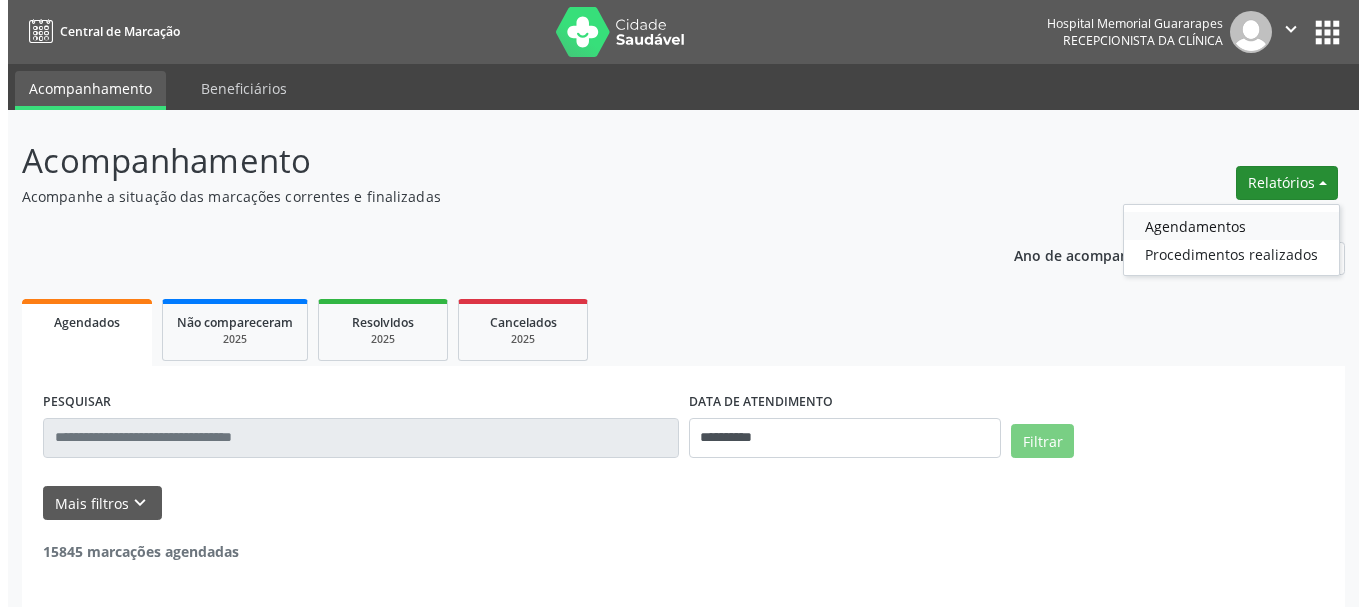 scroll, scrollTop: 0, scrollLeft: 0, axis: both 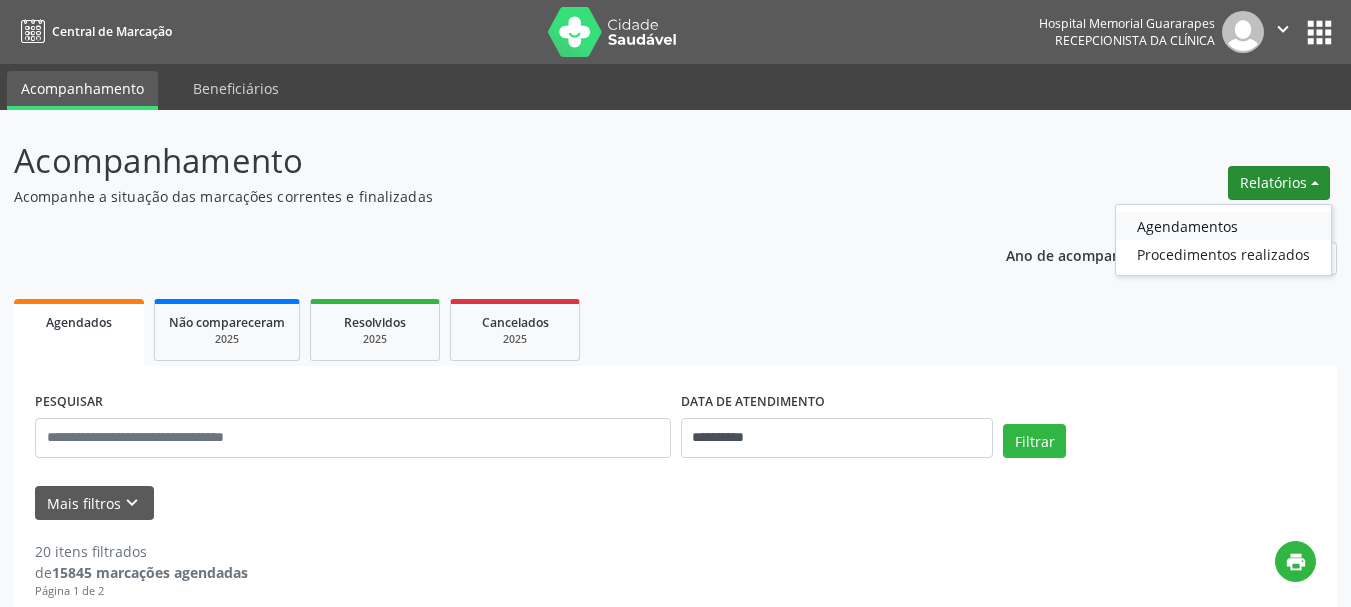 click on "Agendamentos" at bounding box center (1223, 226) 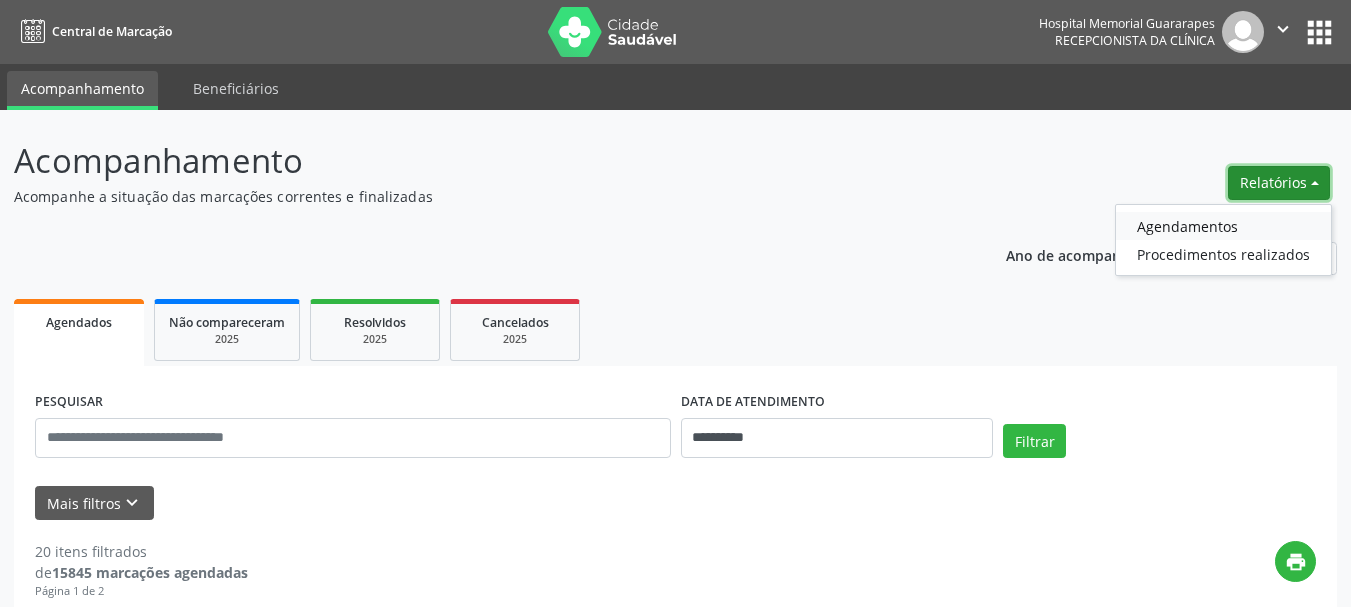 select on "*" 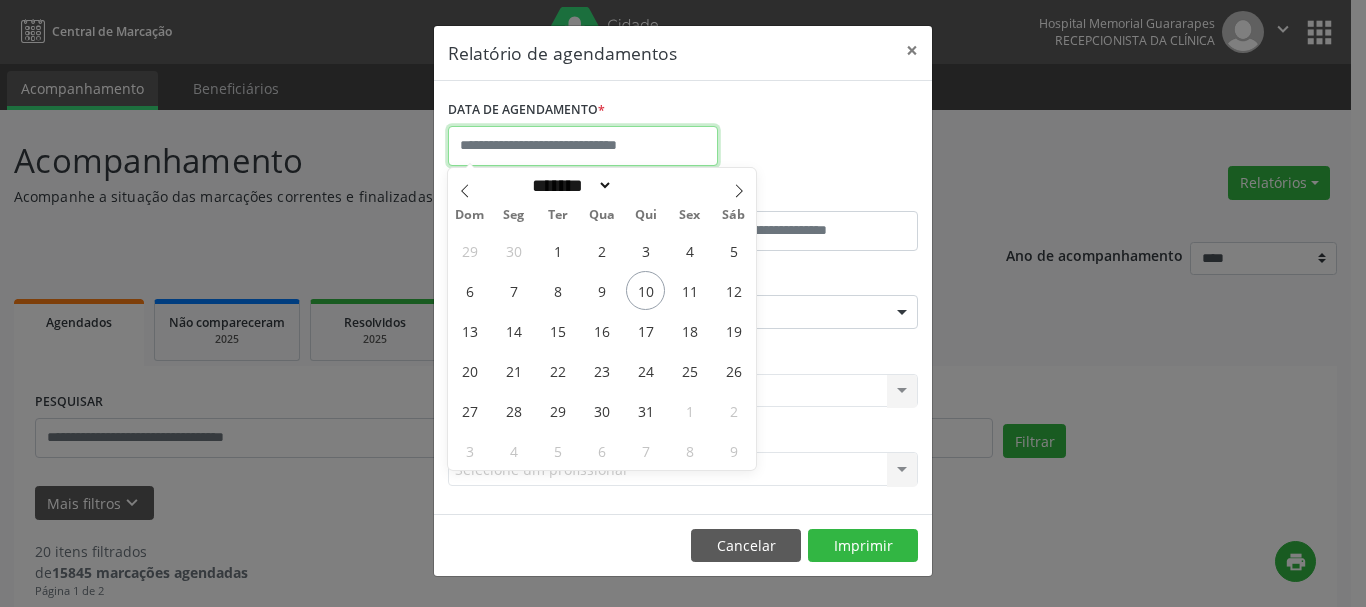 click at bounding box center [583, 146] 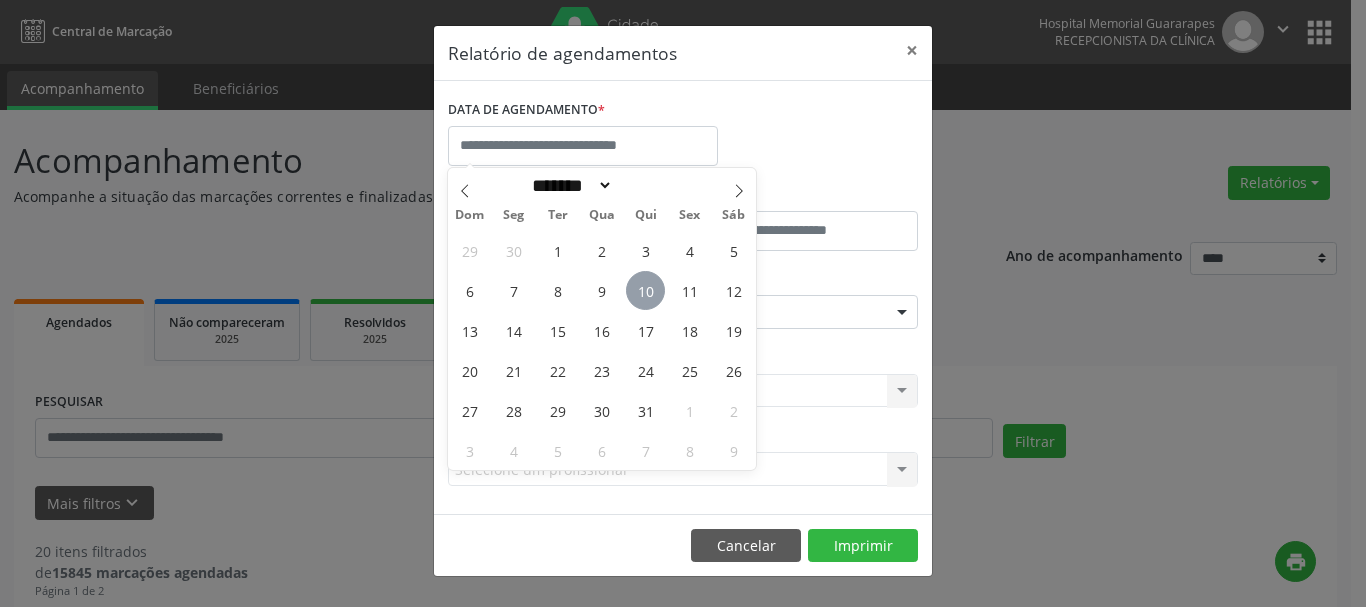 click on "10" at bounding box center (645, 290) 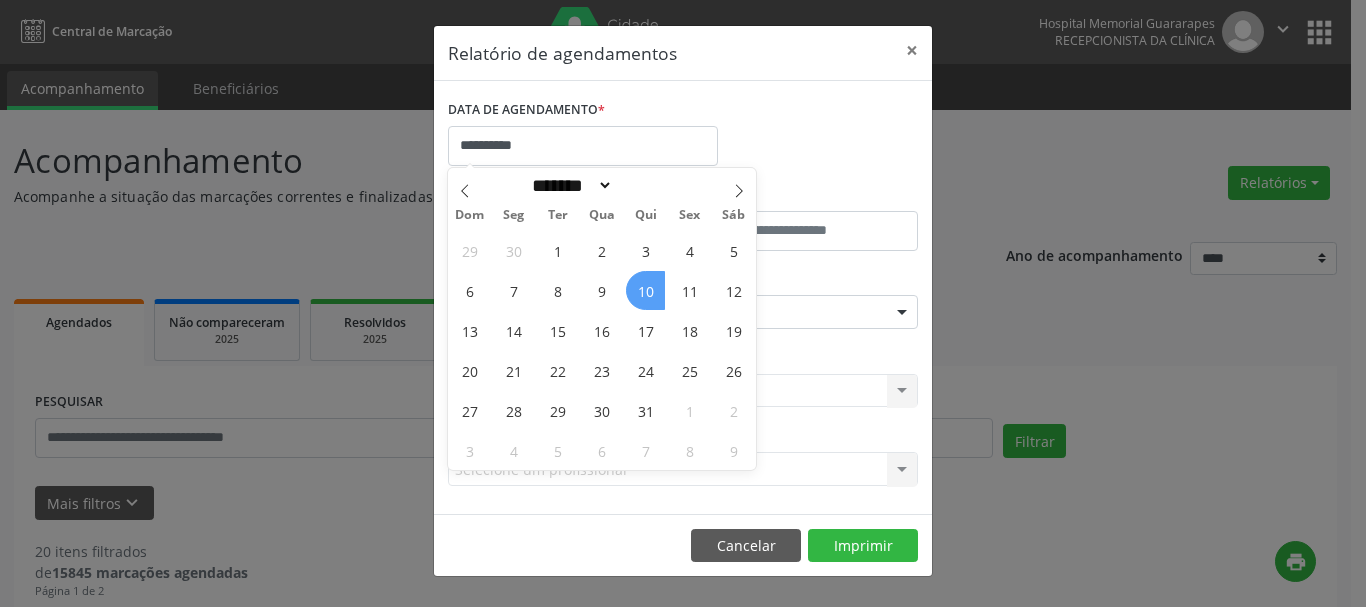 click on "10" at bounding box center [645, 290] 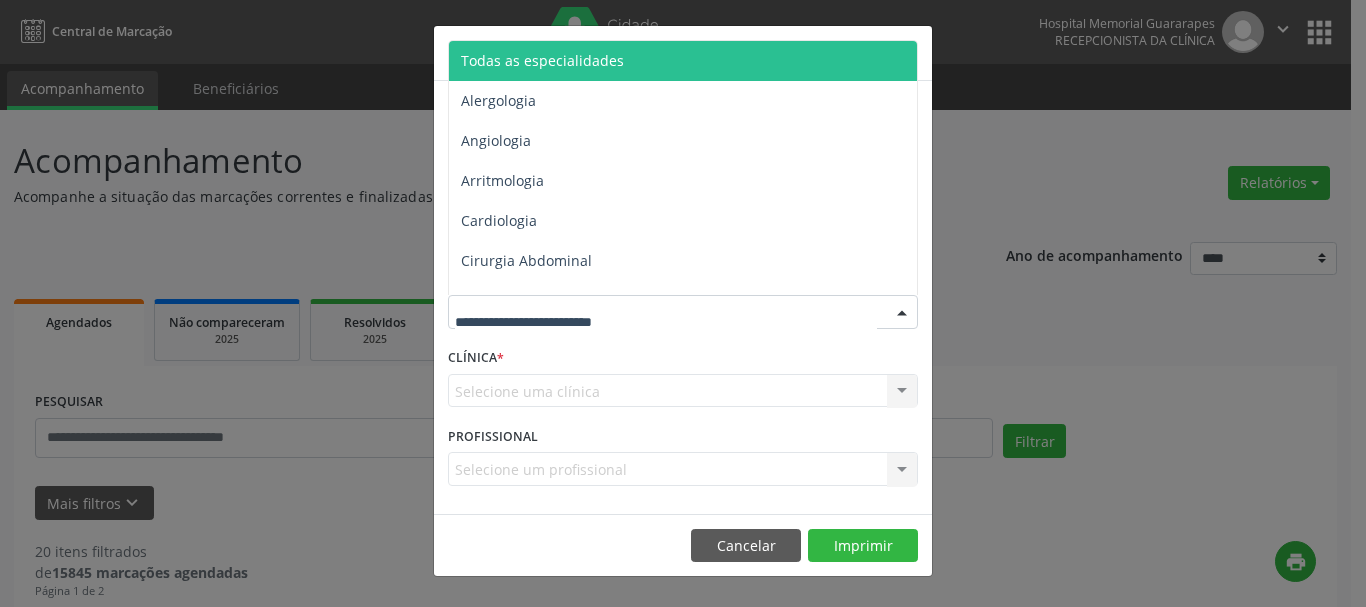 click at bounding box center [683, 312] 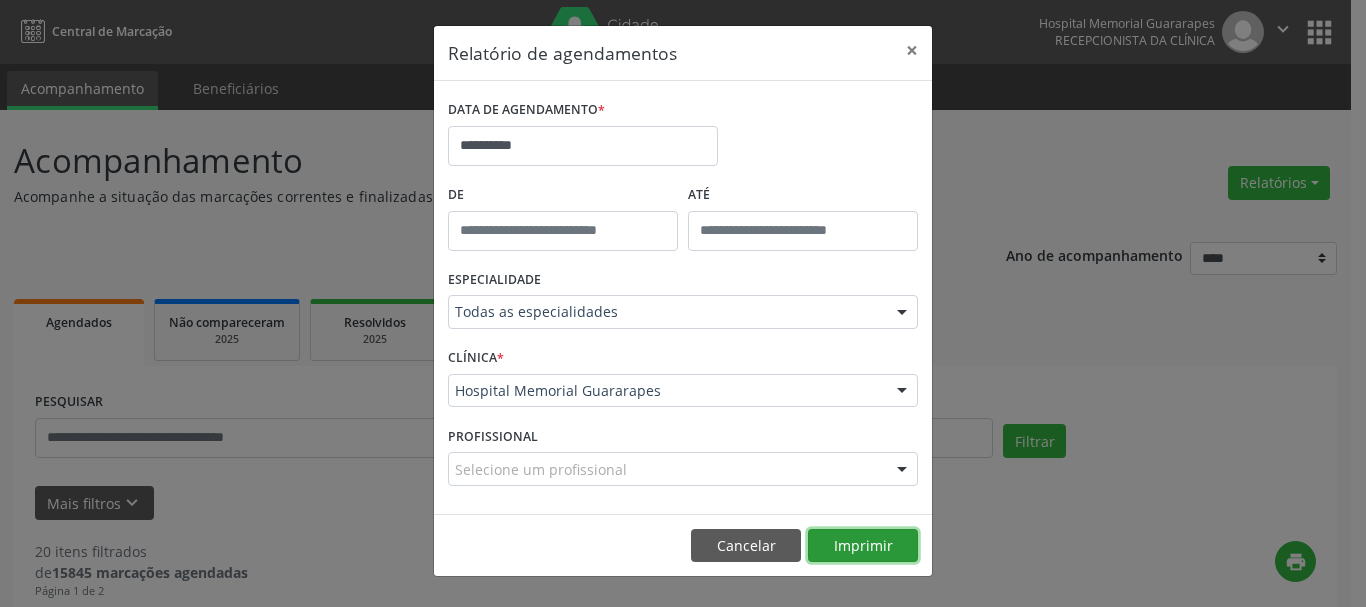 click on "Imprimir" at bounding box center [863, 546] 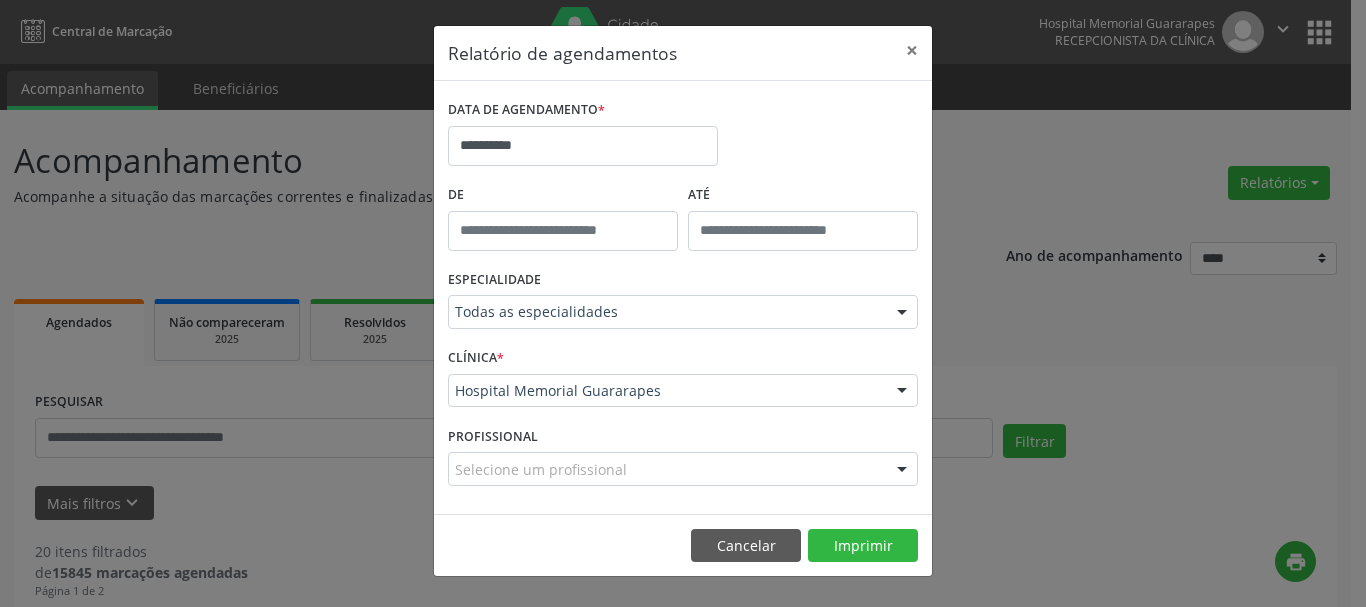 click on "**********" at bounding box center [583, 137] 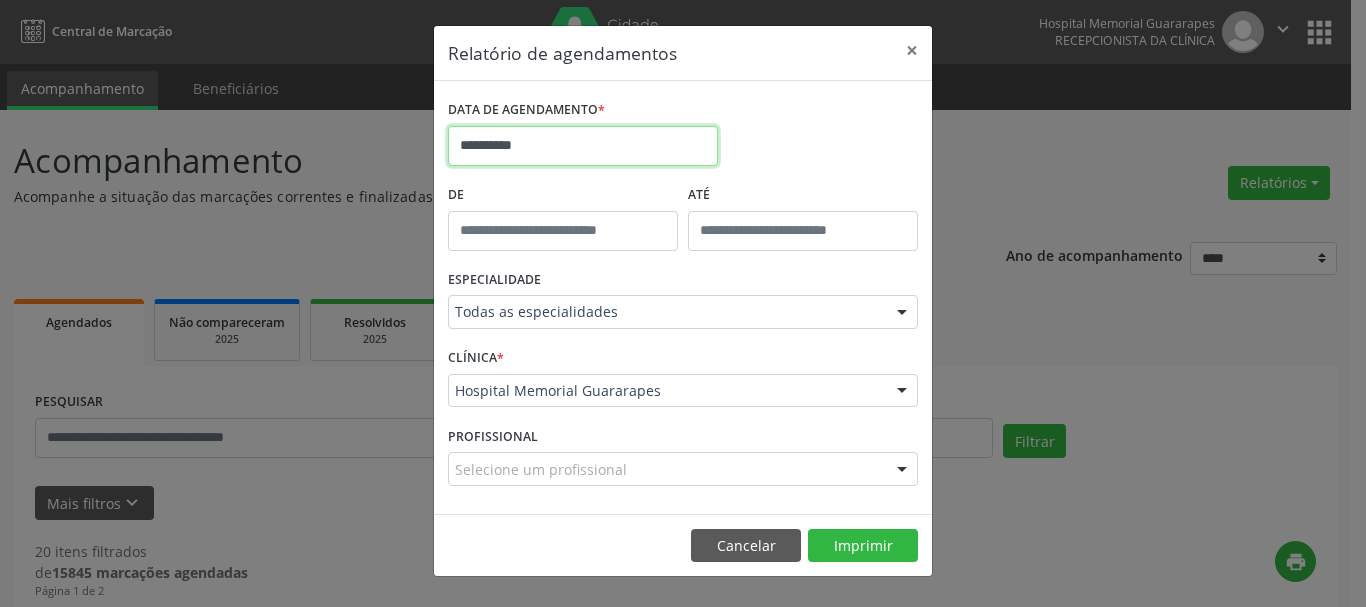 click on "**********" at bounding box center (583, 146) 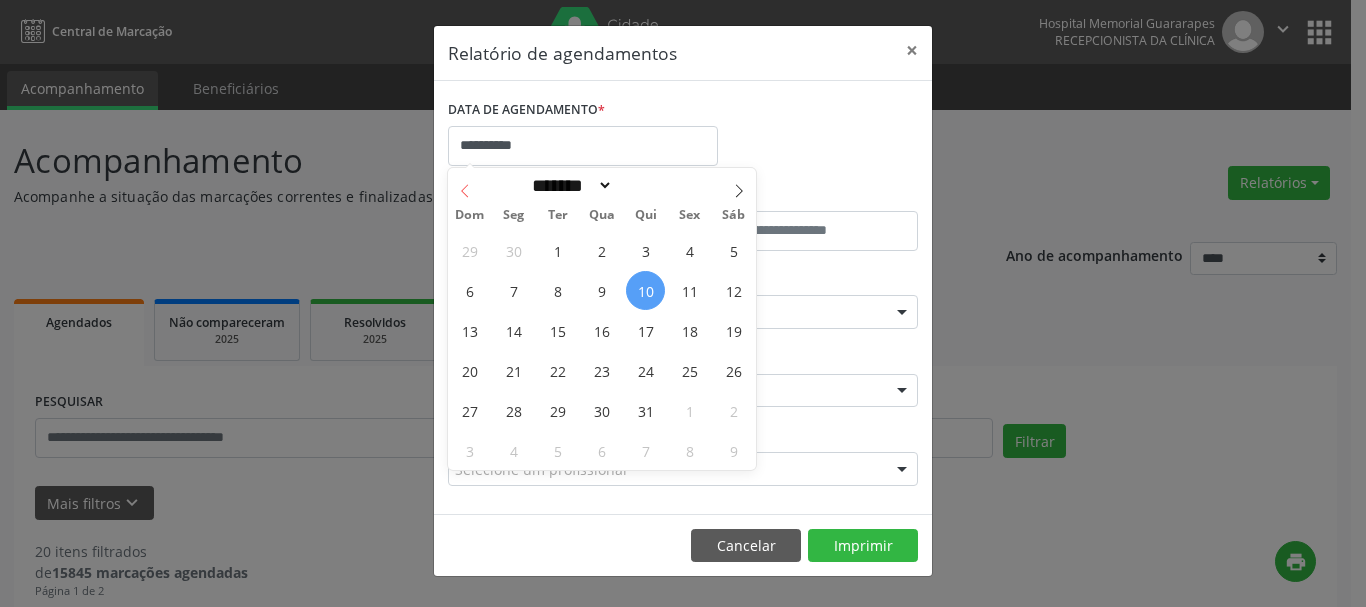 click 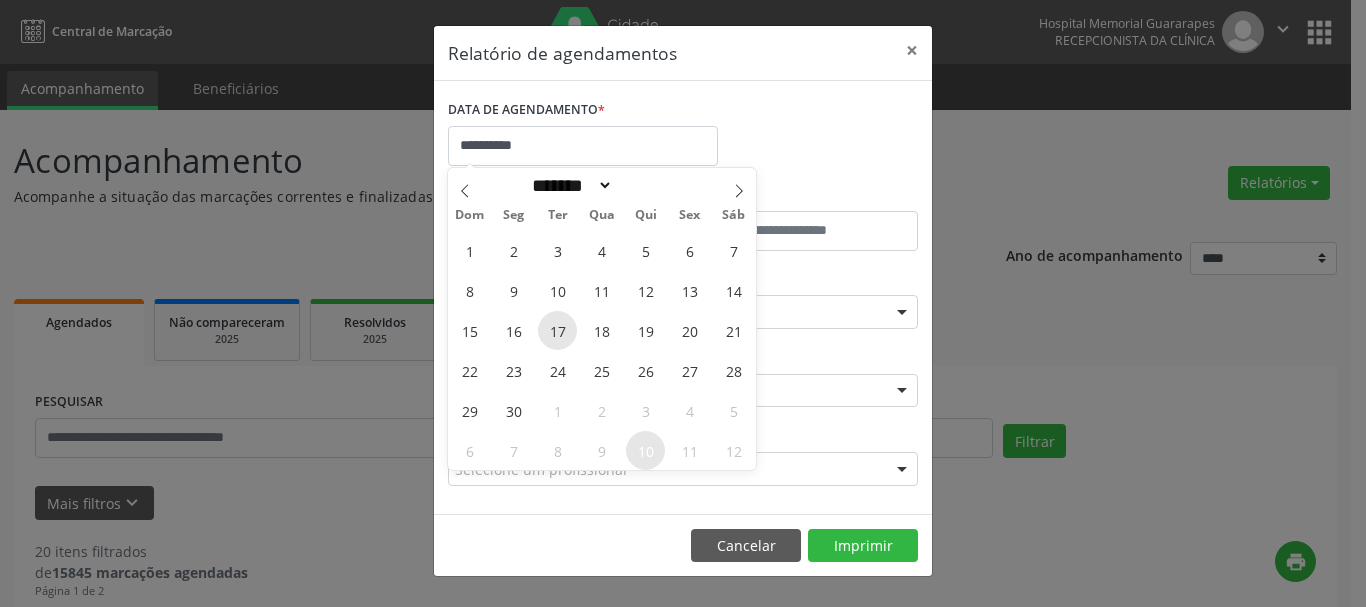 click on "17" at bounding box center [557, 330] 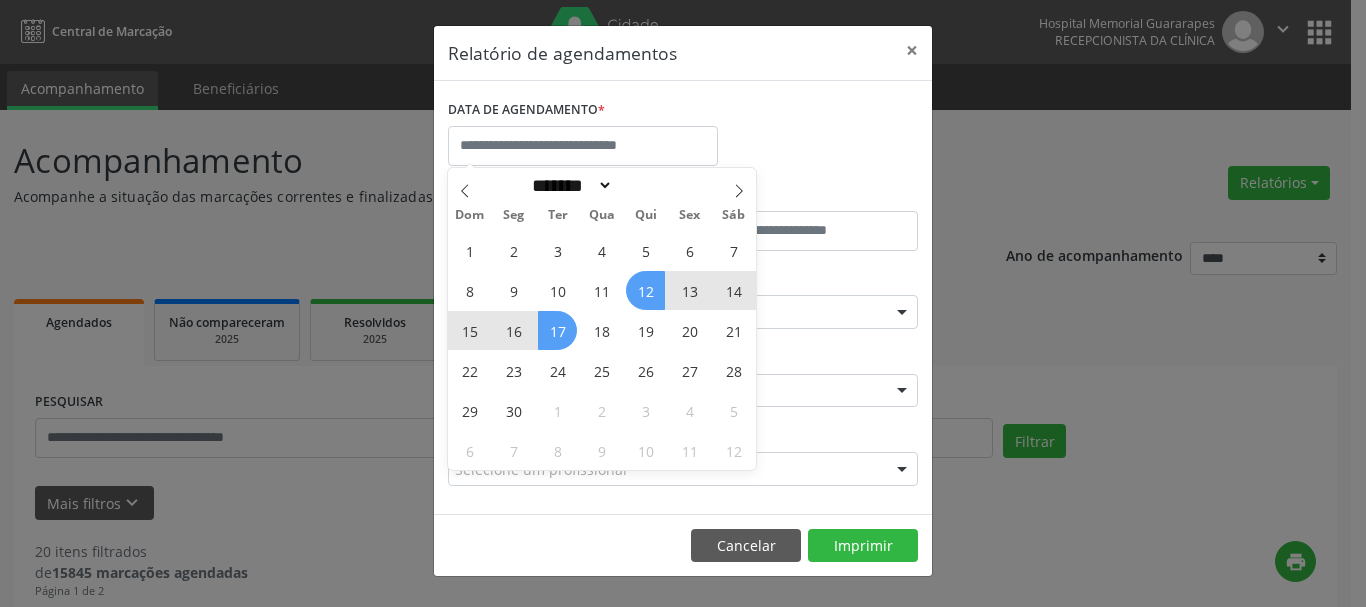 click on "DATA DE AGENDAMENTO
*" at bounding box center [683, 137] 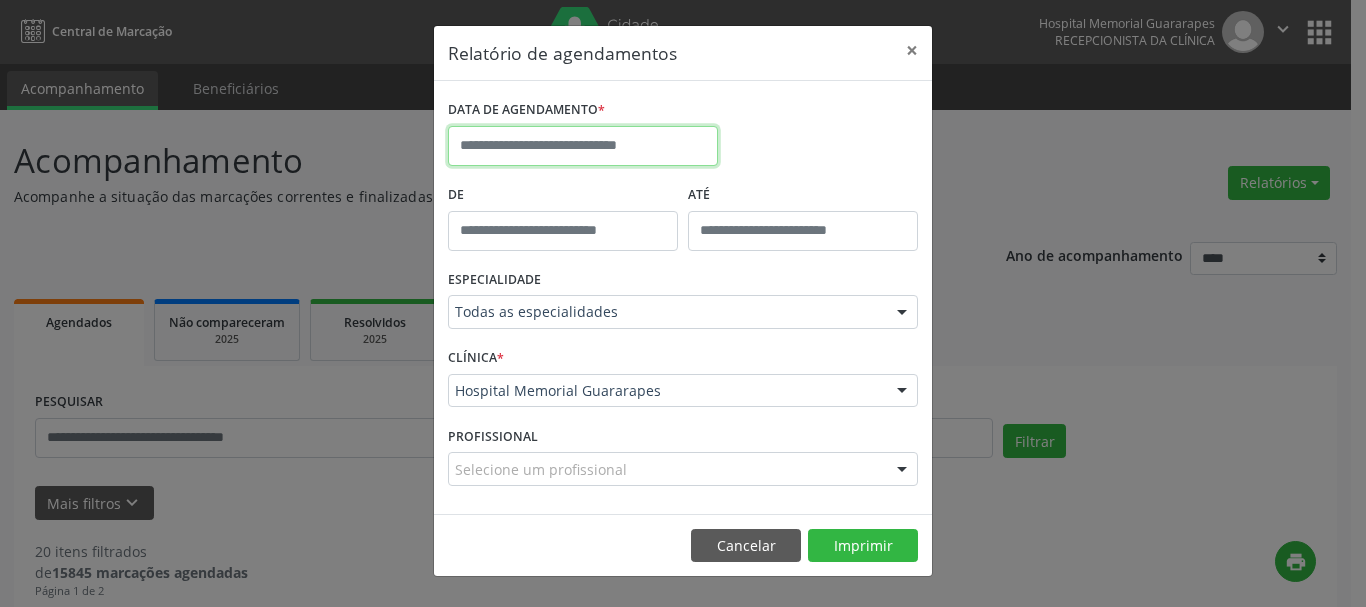 click at bounding box center (583, 146) 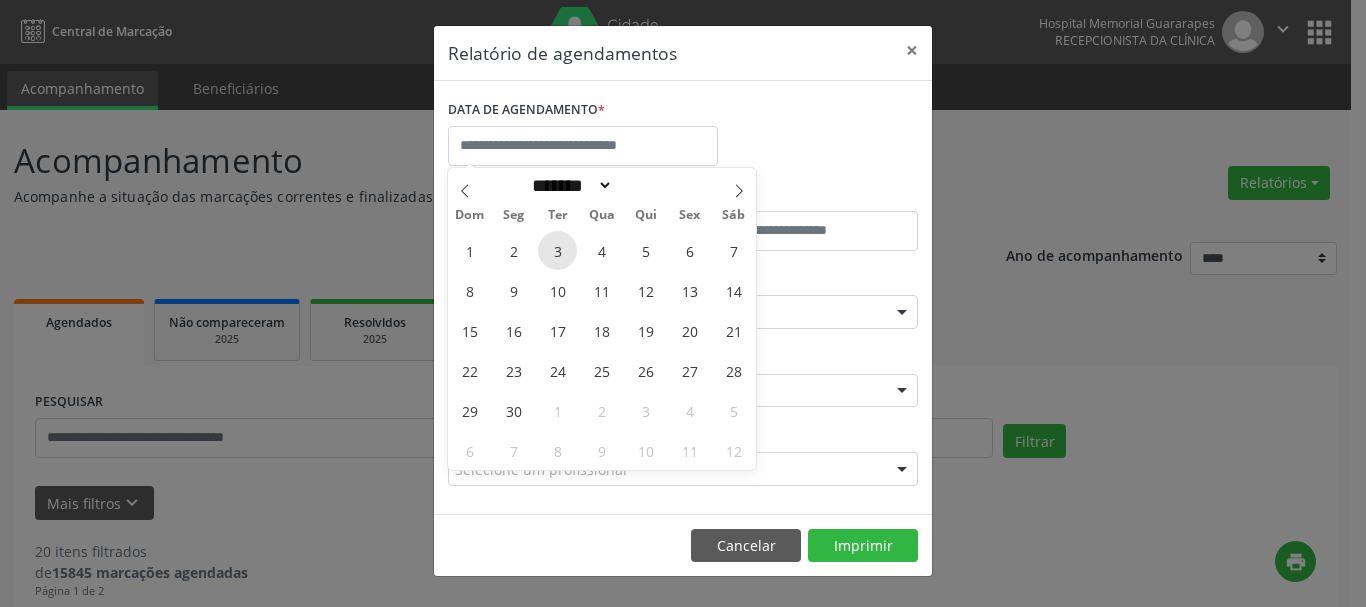 click on "3" at bounding box center (557, 250) 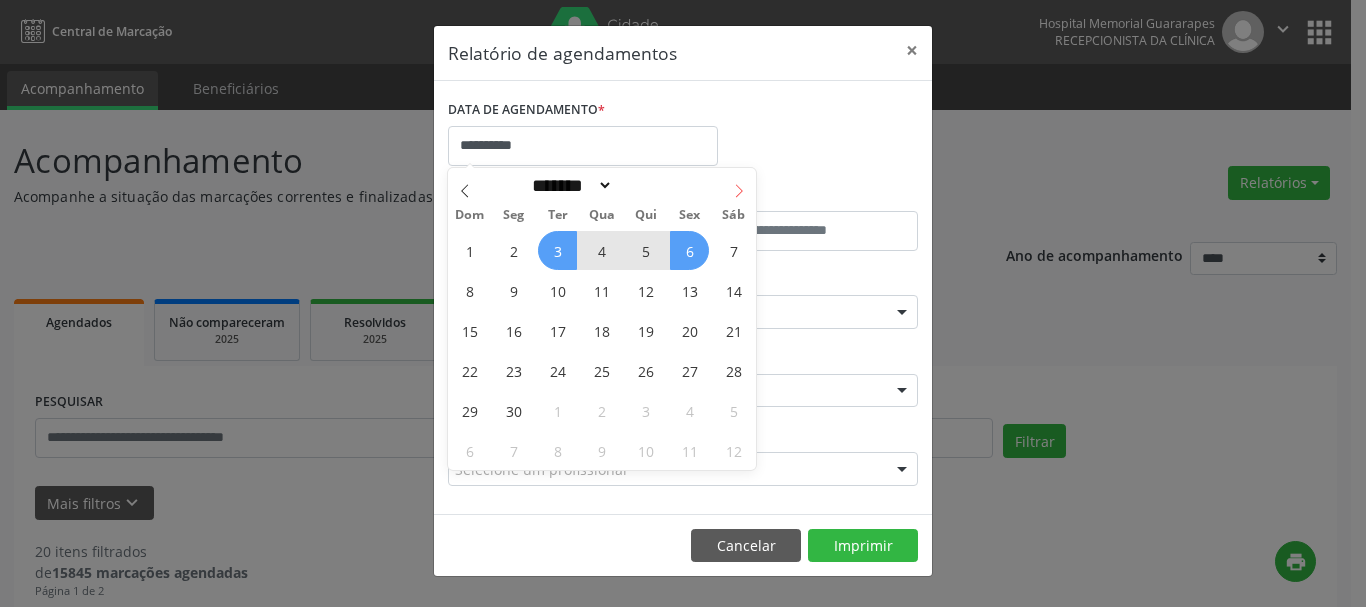 click 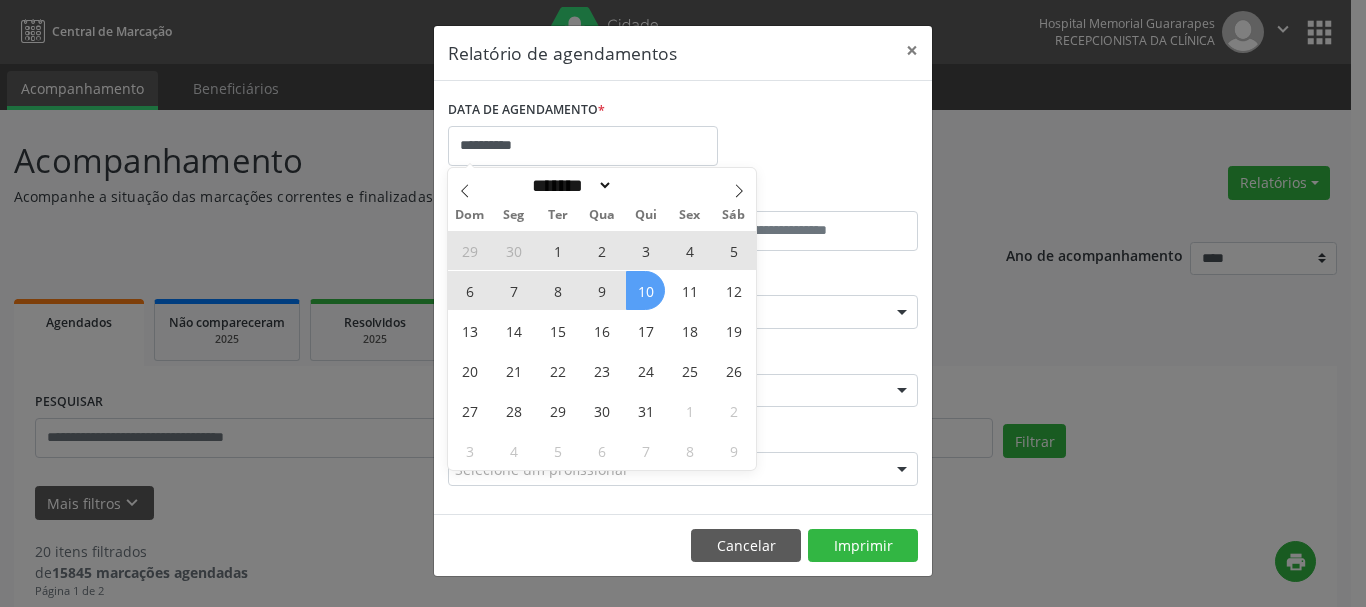 click on "10" at bounding box center [645, 290] 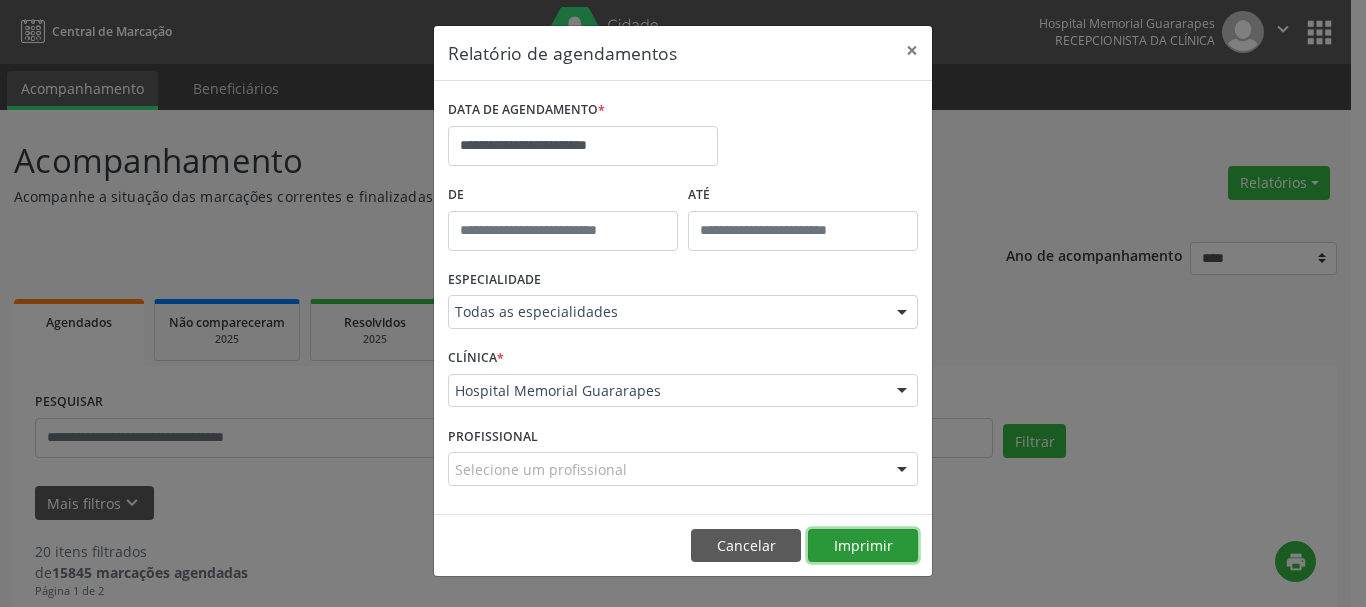 click on "Imprimir" at bounding box center [863, 546] 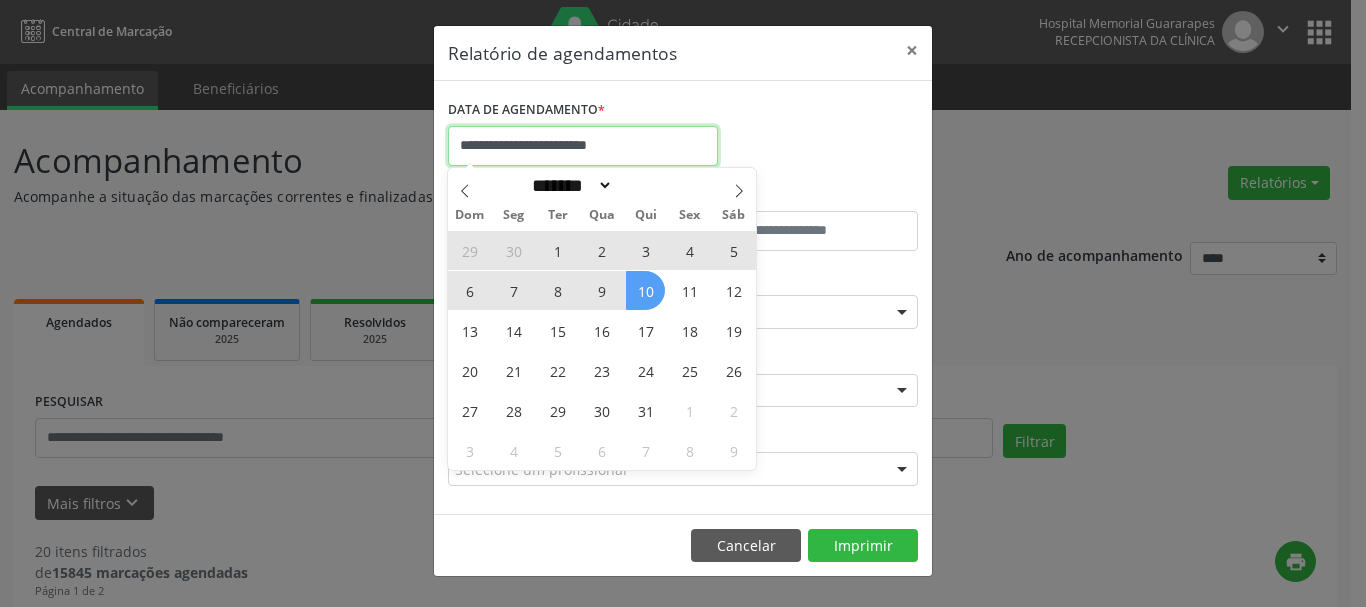 click on "**********" at bounding box center [583, 146] 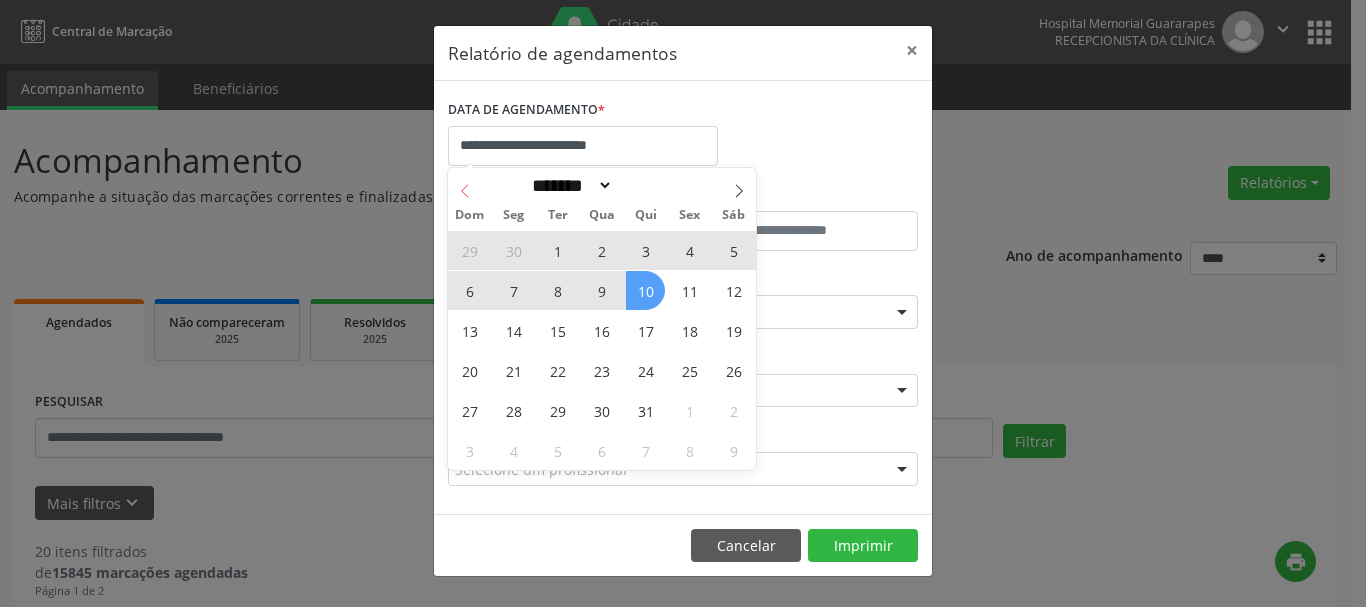 click 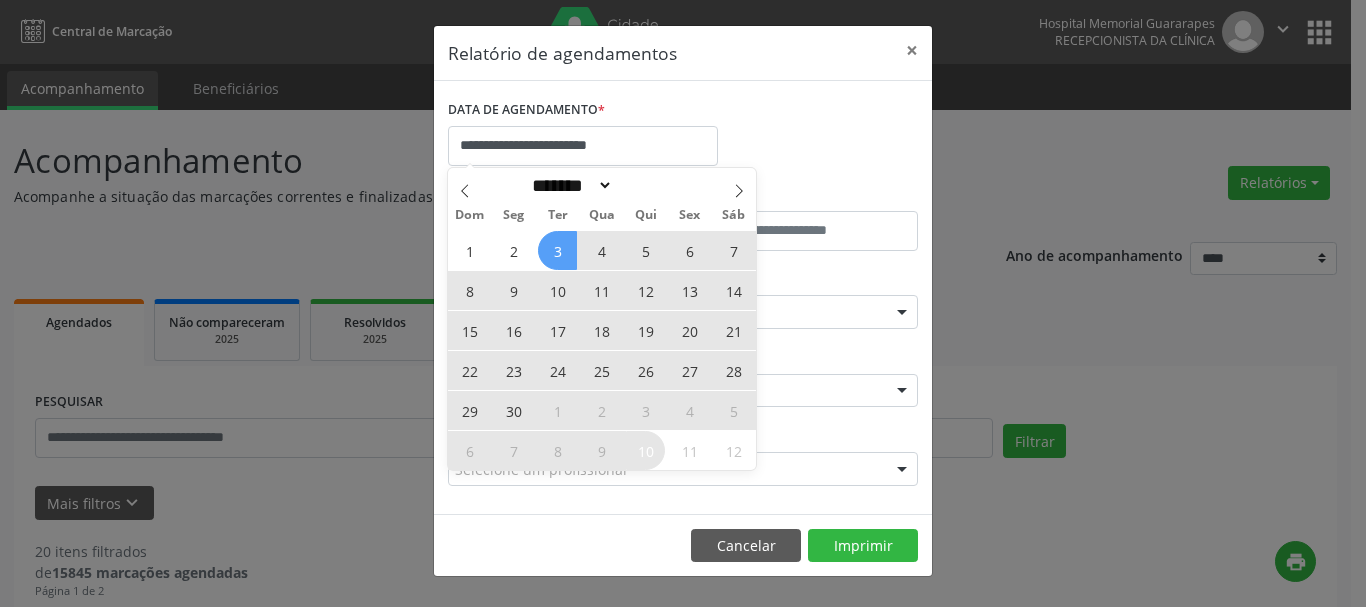 click on "18" at bounding box center (601, 330) 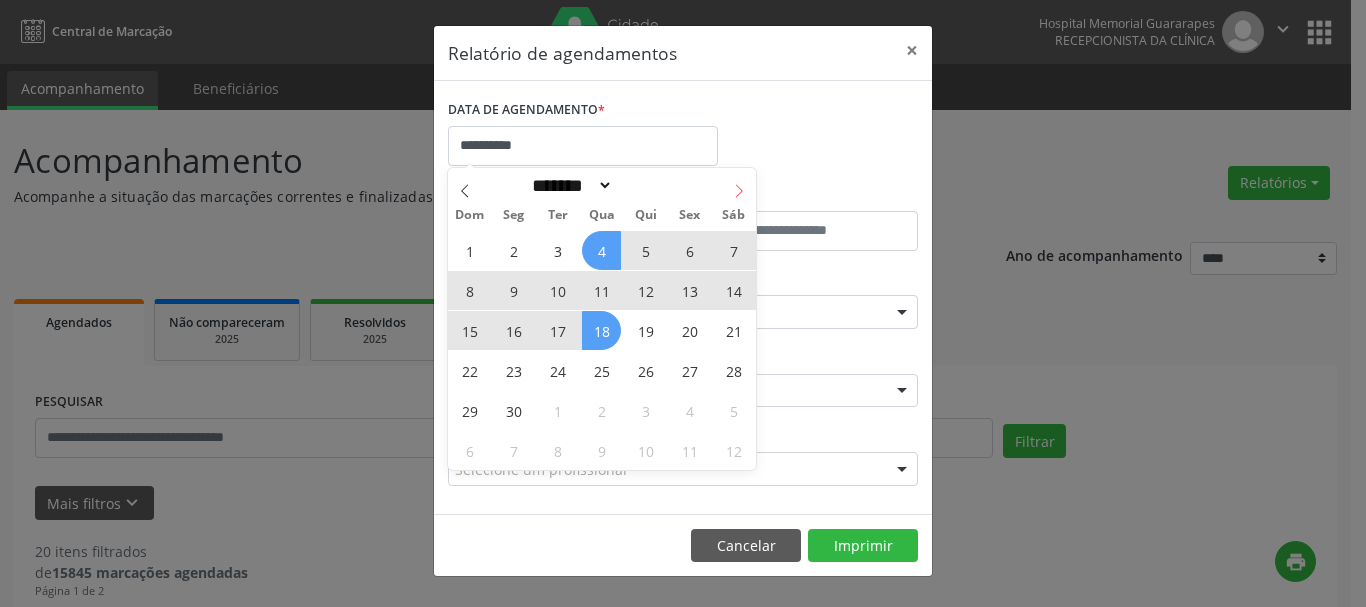 click at bounding box center (739, 185) 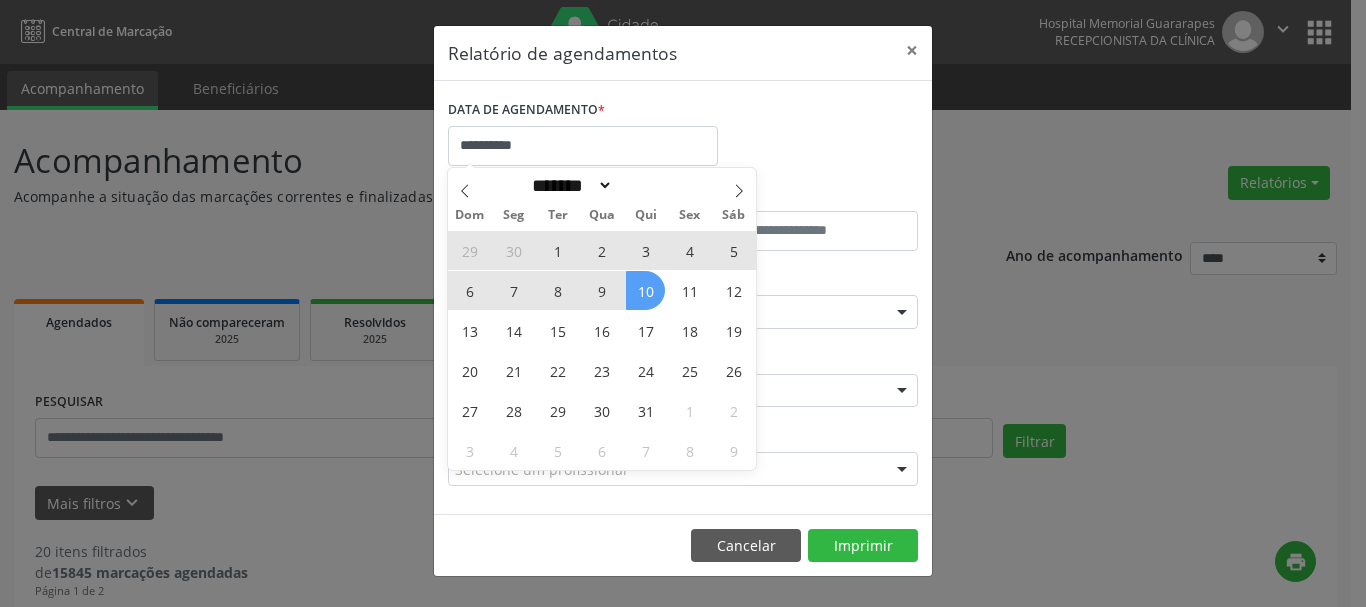 click on "10" at bounding box center [645, 290] 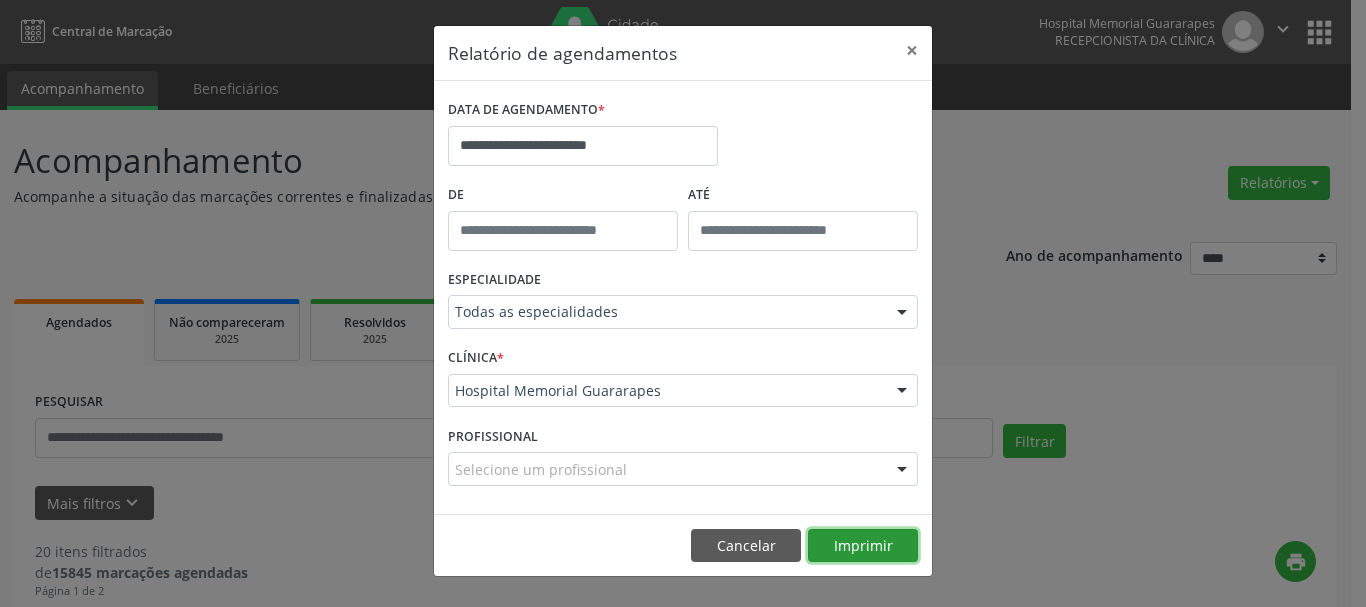 drag, startPoint x: 861, startPoint y: 550, endPoint x: 849, endPoint y: 523, distance: 29.546574 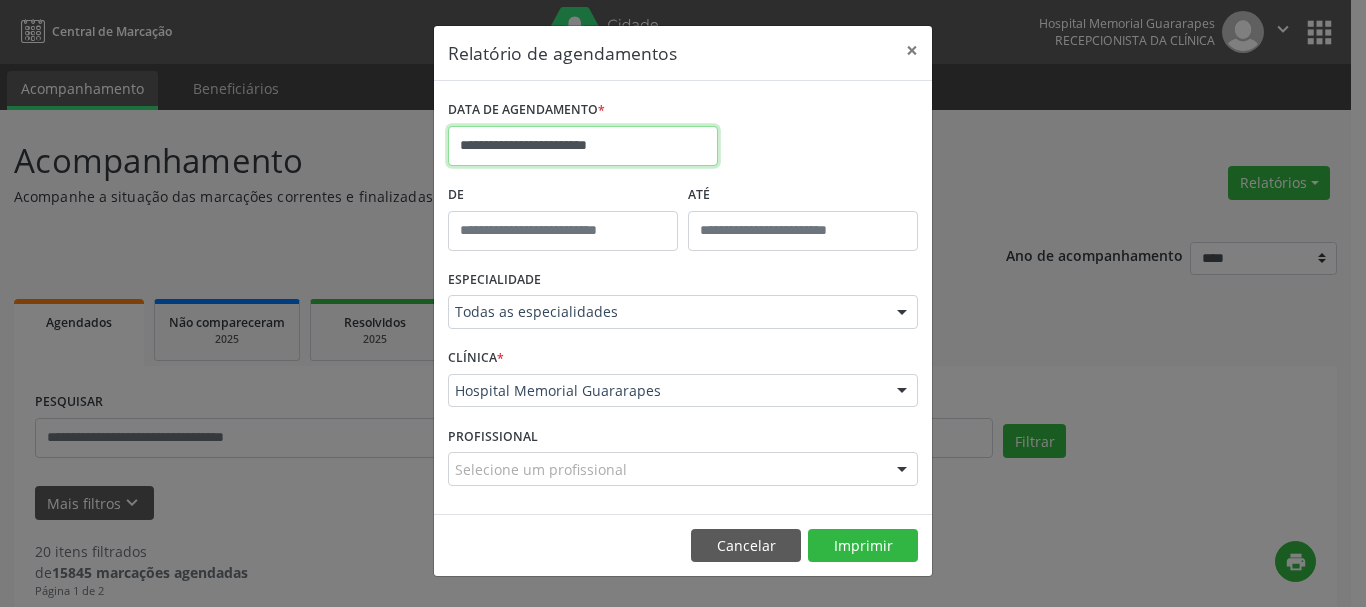 click on "**********" at bounding box center (583, 146) 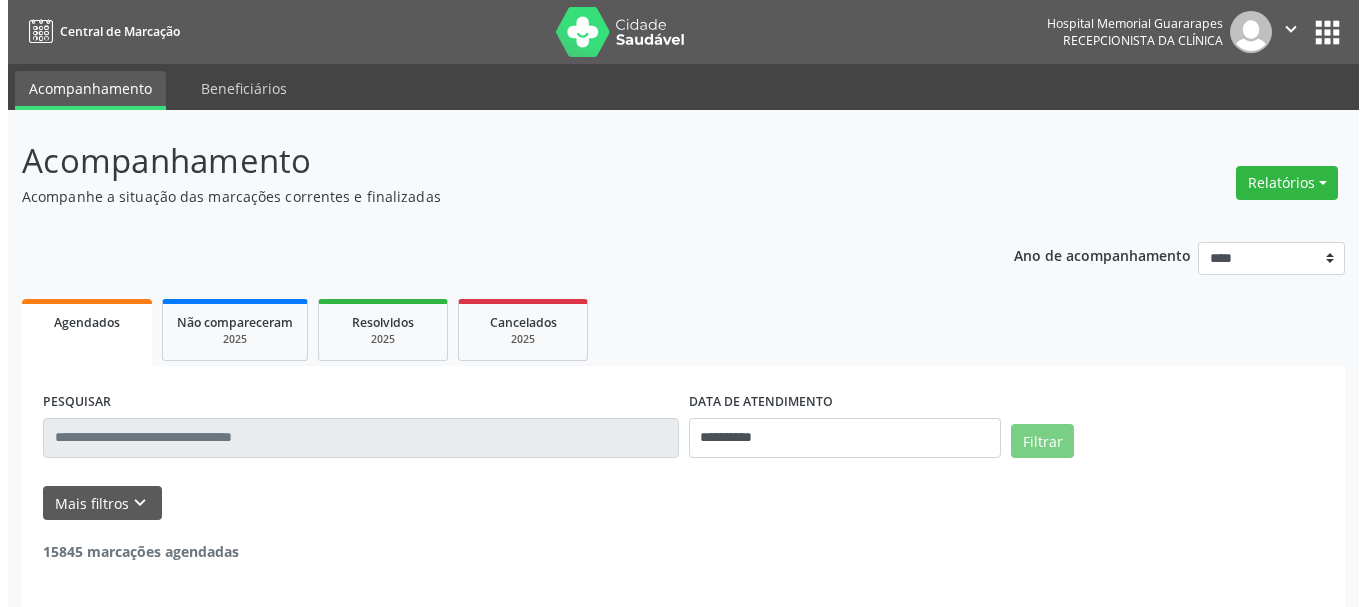 scroll, scrollTop: 0, scrollLeft: 0, axis: both 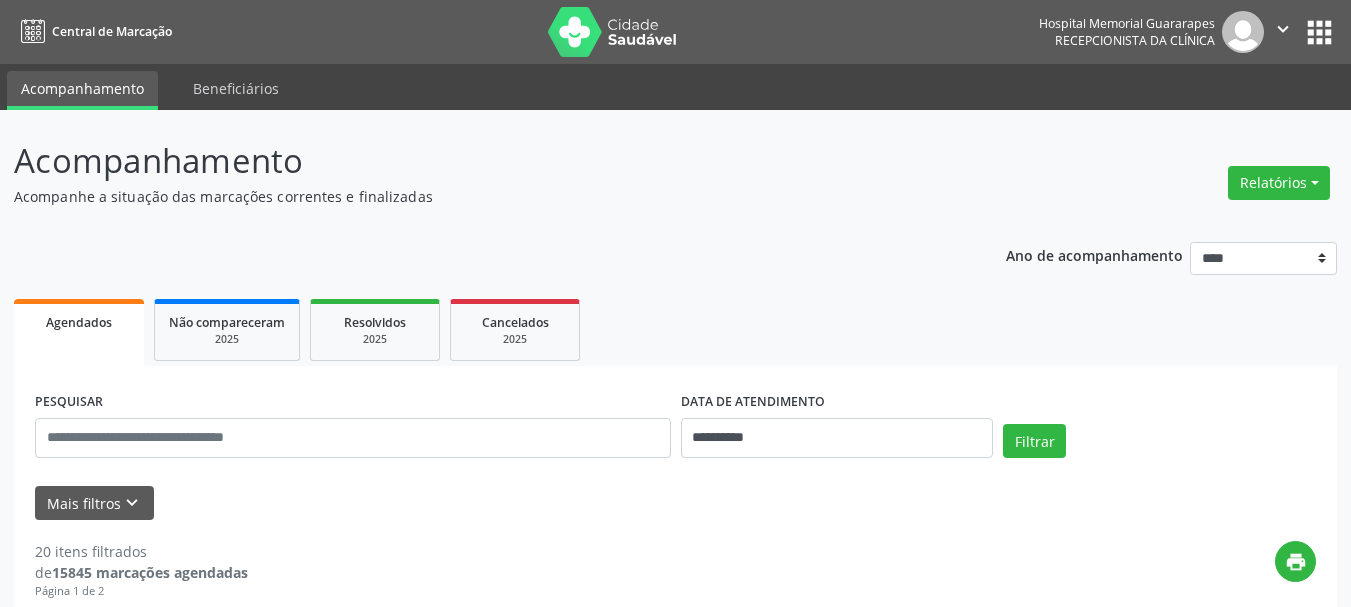 drag, startPoint x: 1232, startPoint y: 169, endPoint x: 1292, endPoint y: 208, distance: 71.561165 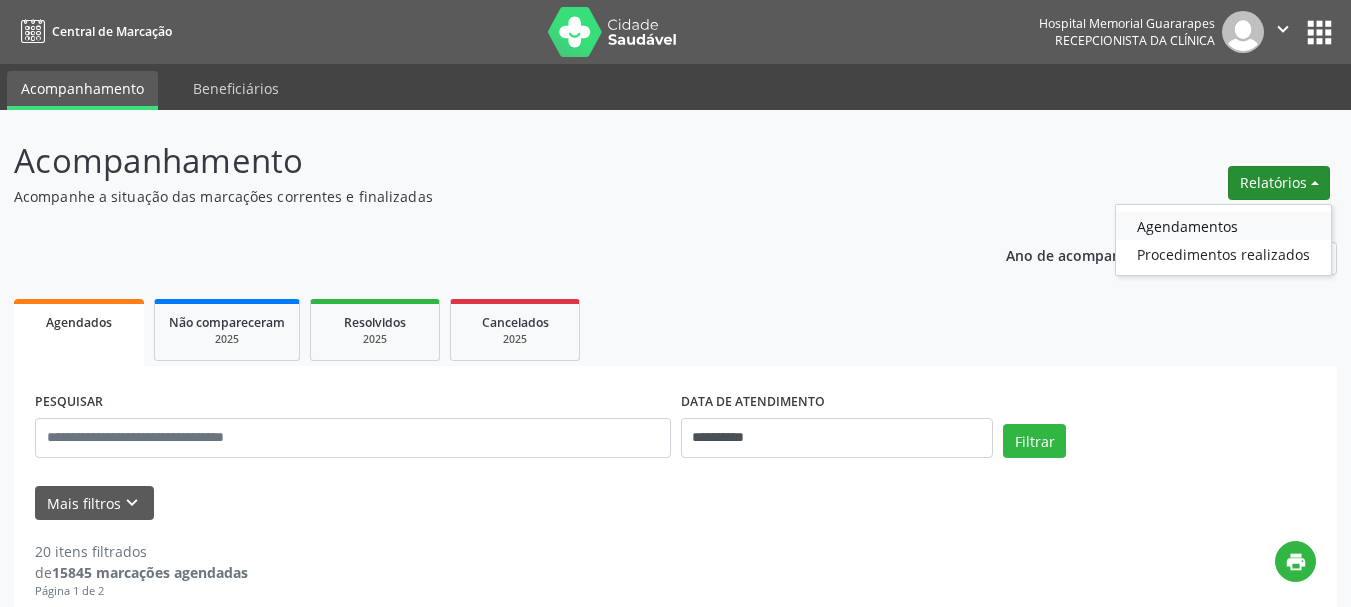 click on "Agendamentos" at bounding box center (1223, 226) 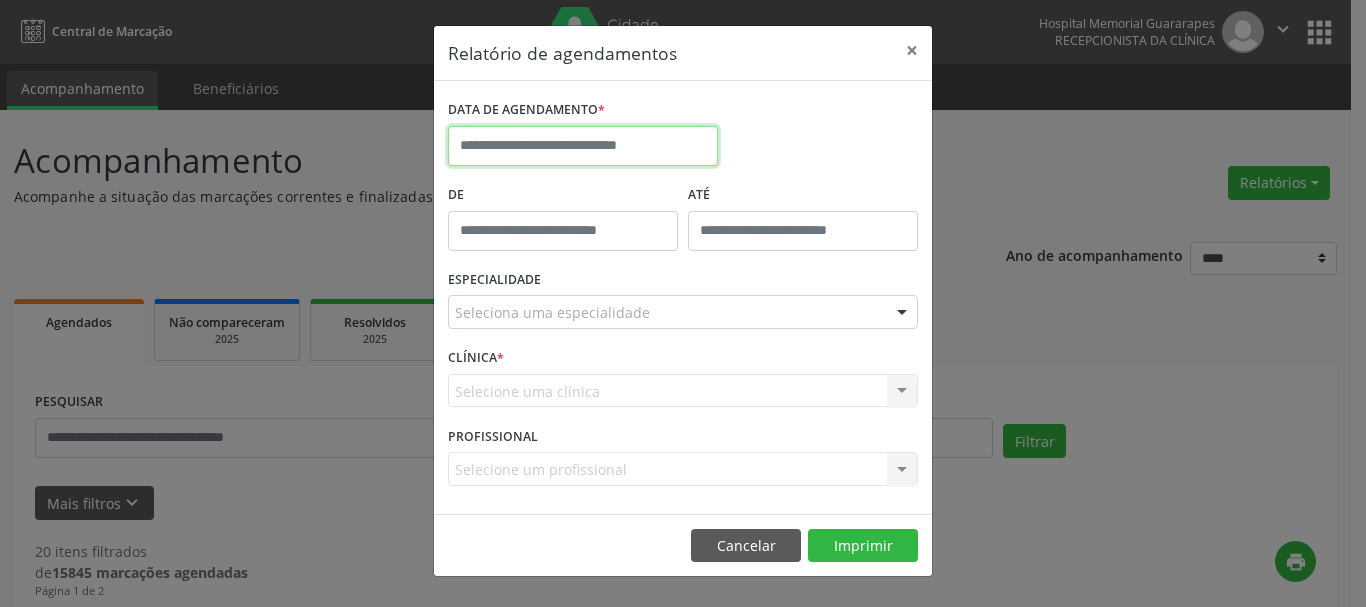 click at bounding box center (583, 146) 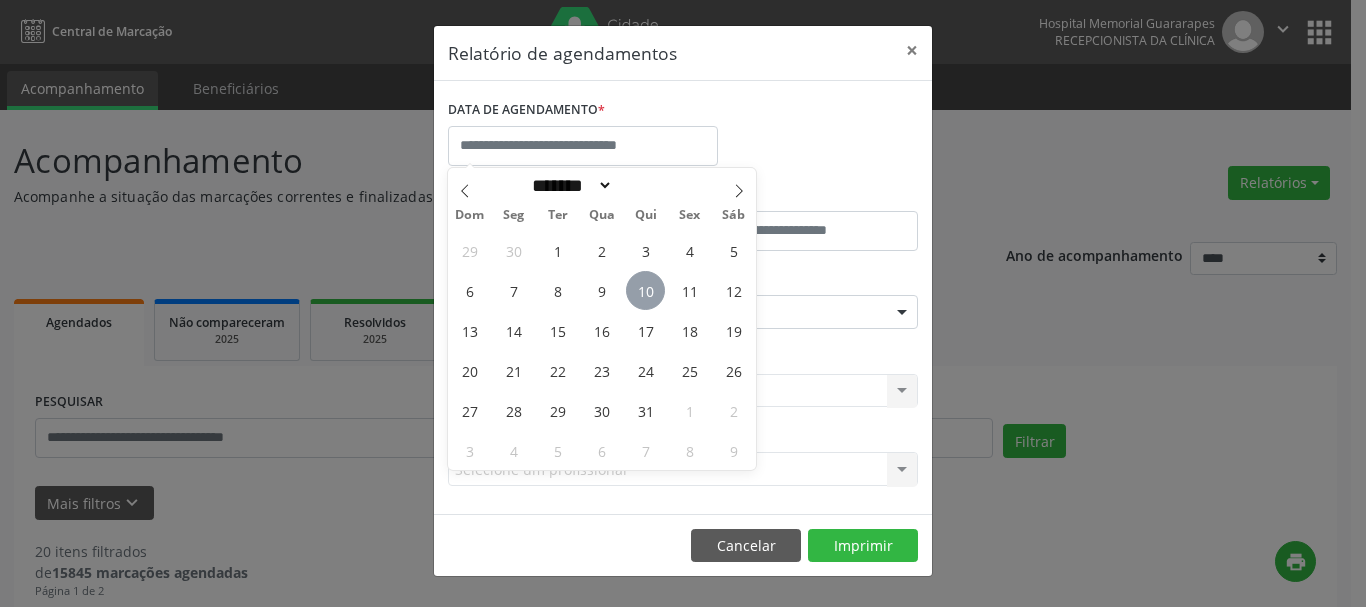 click on "10" at bounding box center [645, 290] 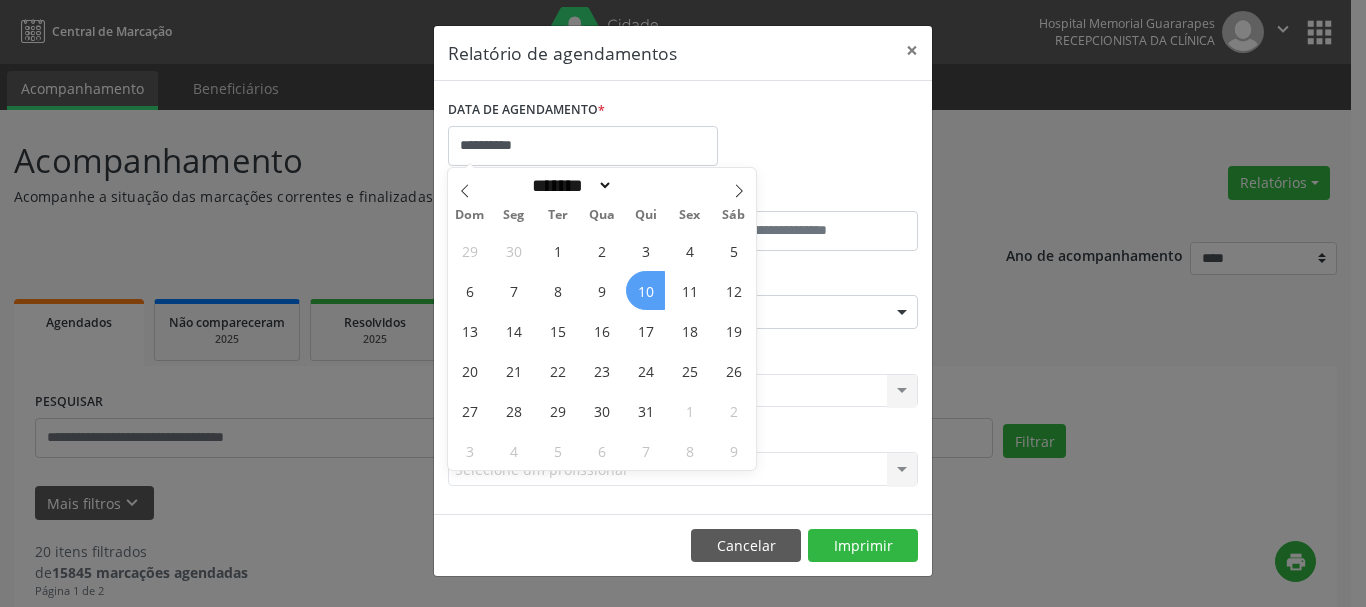 click on "10" at bounding box center [645, 290] 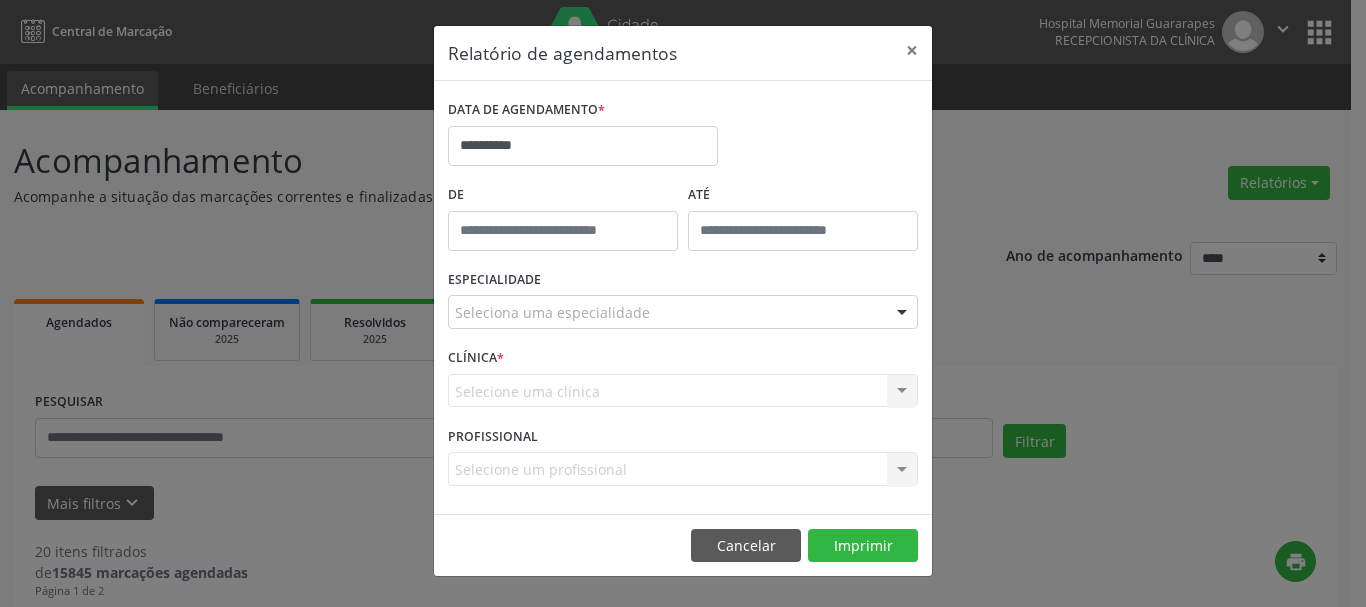 drag, startPoint x: 567, startPoint y: 295, endPoint x: 566, endPoint y: 307, distance: 12.0415945 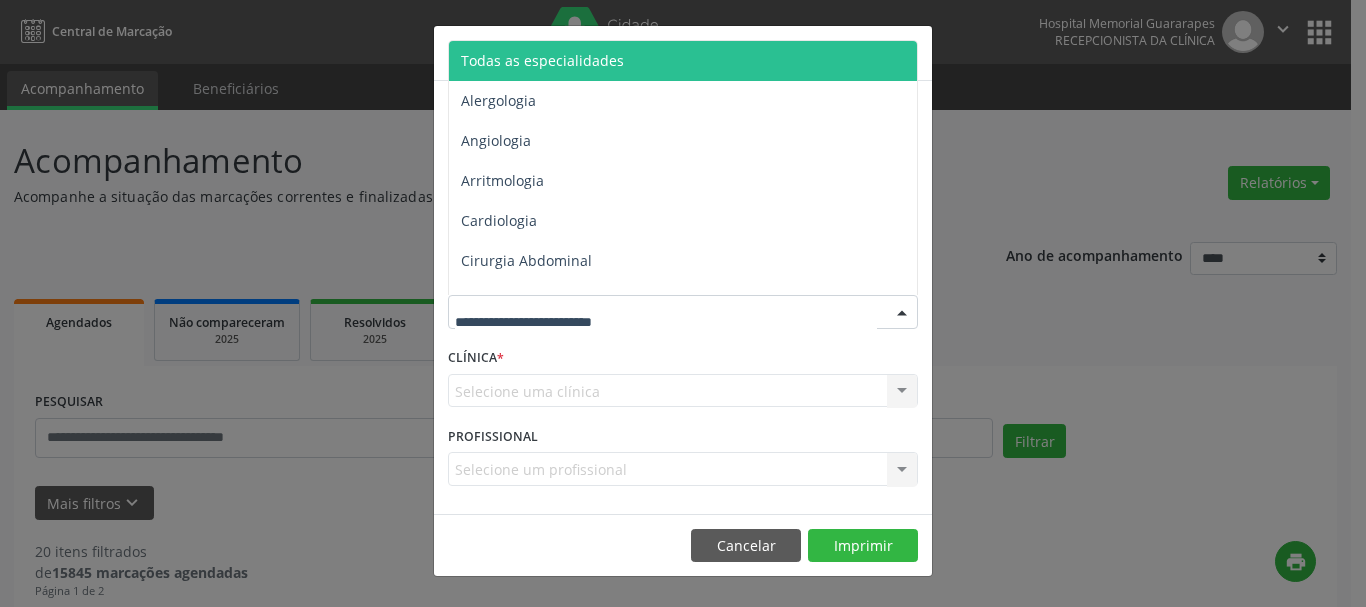 click on "Todas as especialidades" at bounding box center [542, 60] 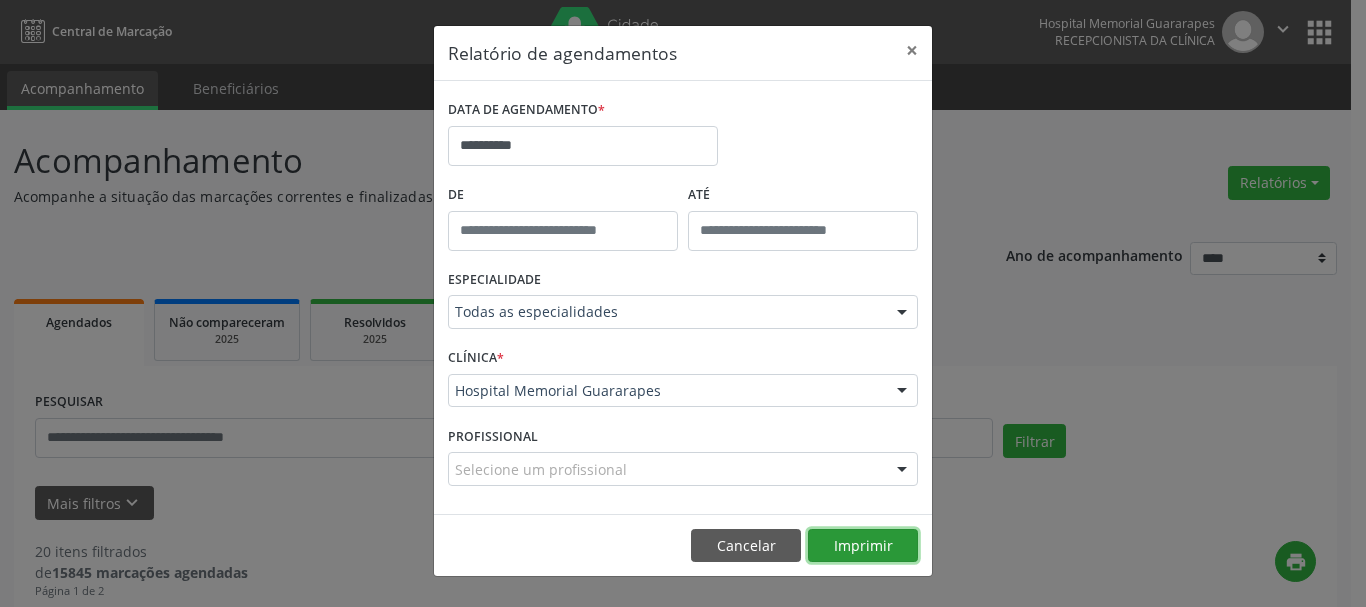 click on "Imprimir" at bounding box center [863, 546] 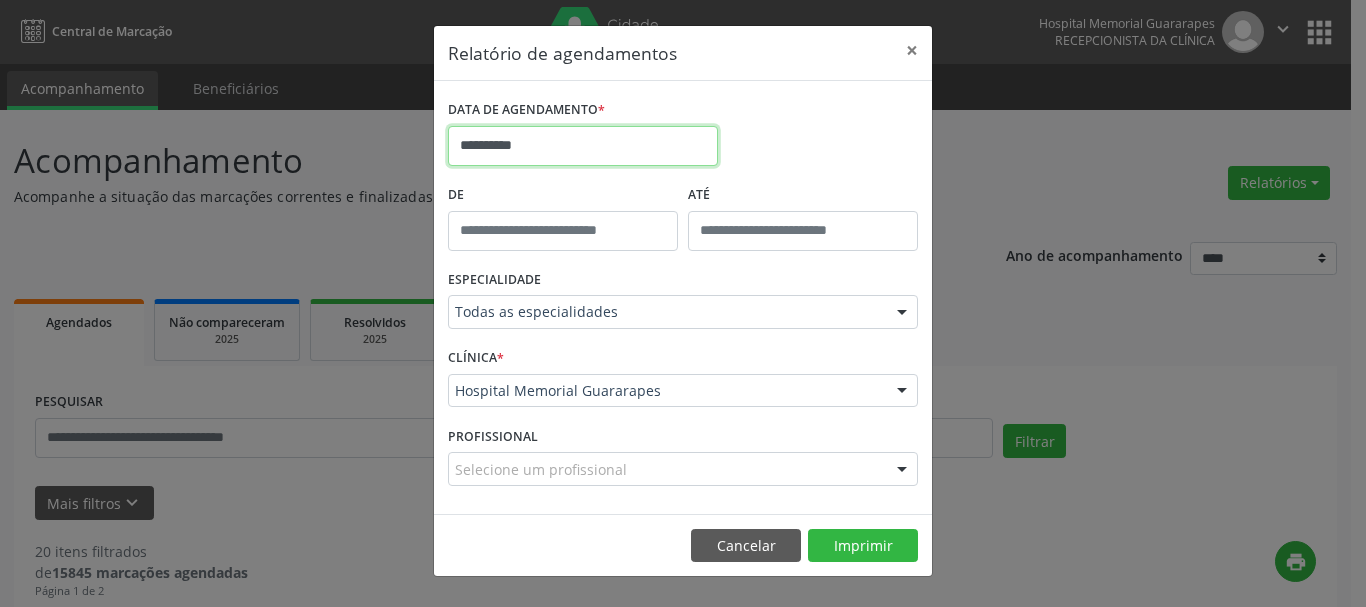 click on "**********" at bounding box center [583, 146] 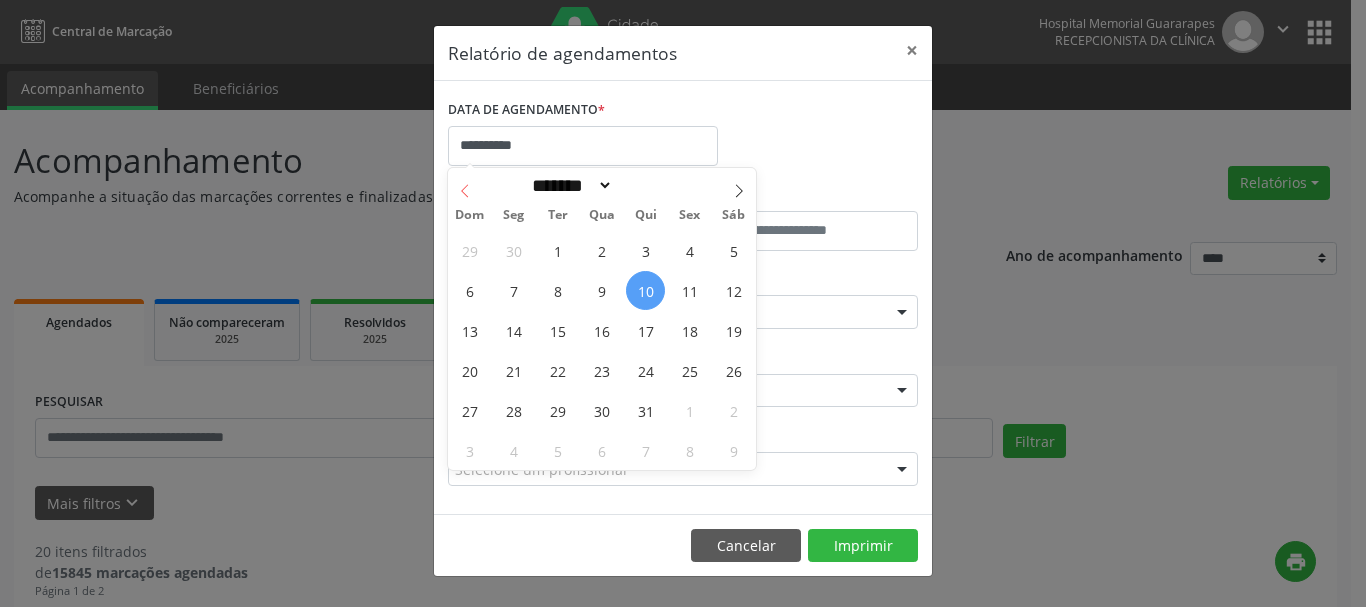 click 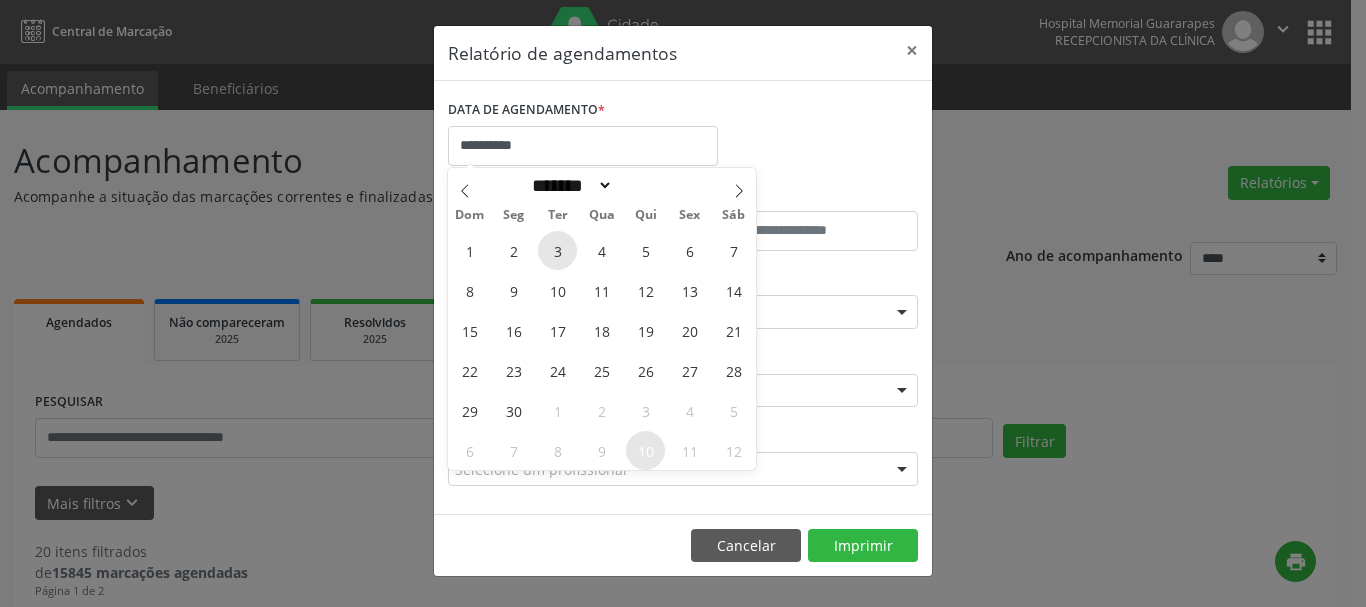 click on "3" at bounding box center [557, 250] 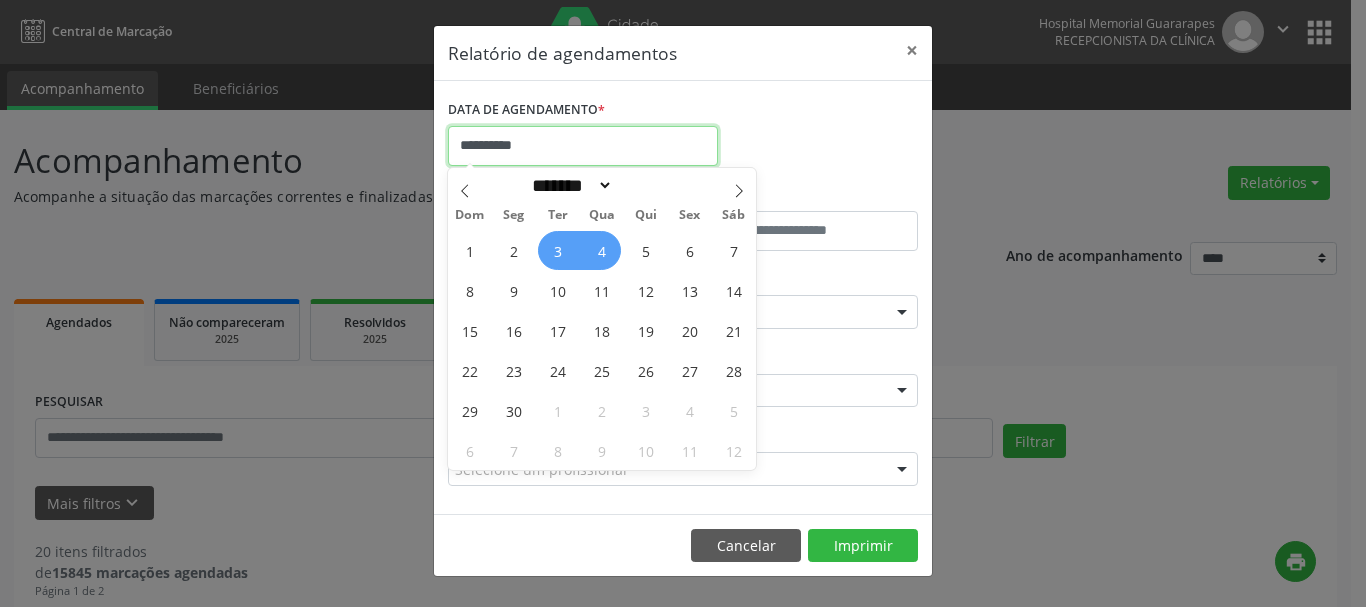 click on "**********" at bounding box center (583, 146) 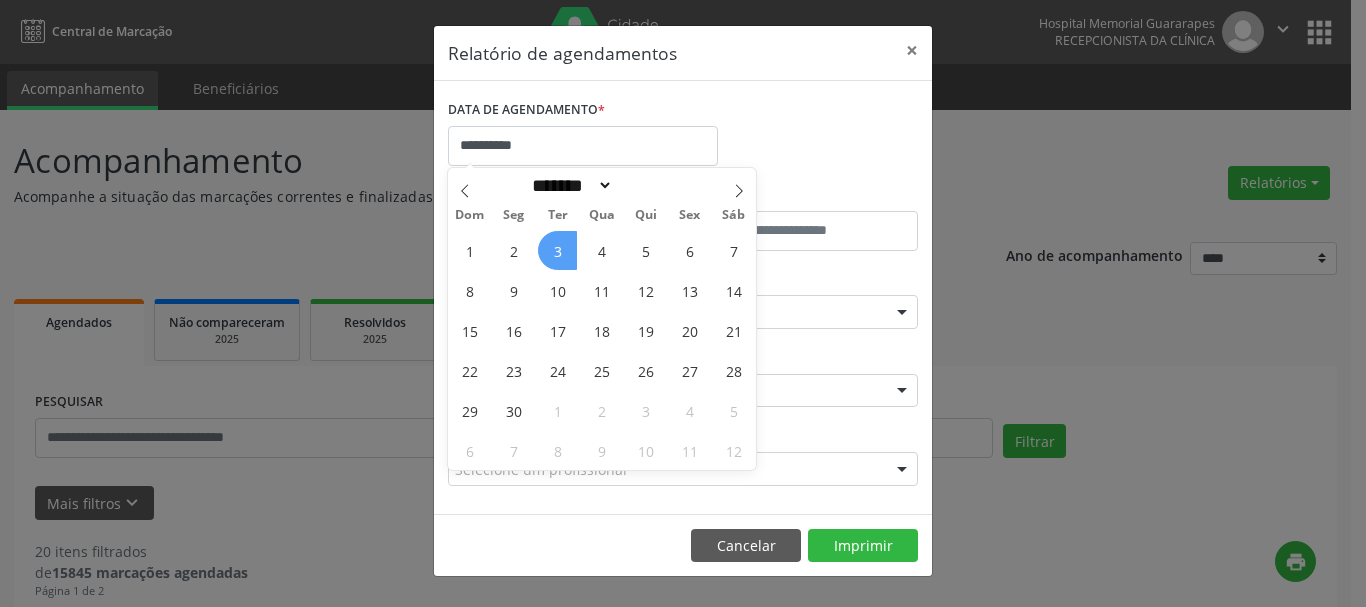 click on "3" at bounding box center (557, 250) 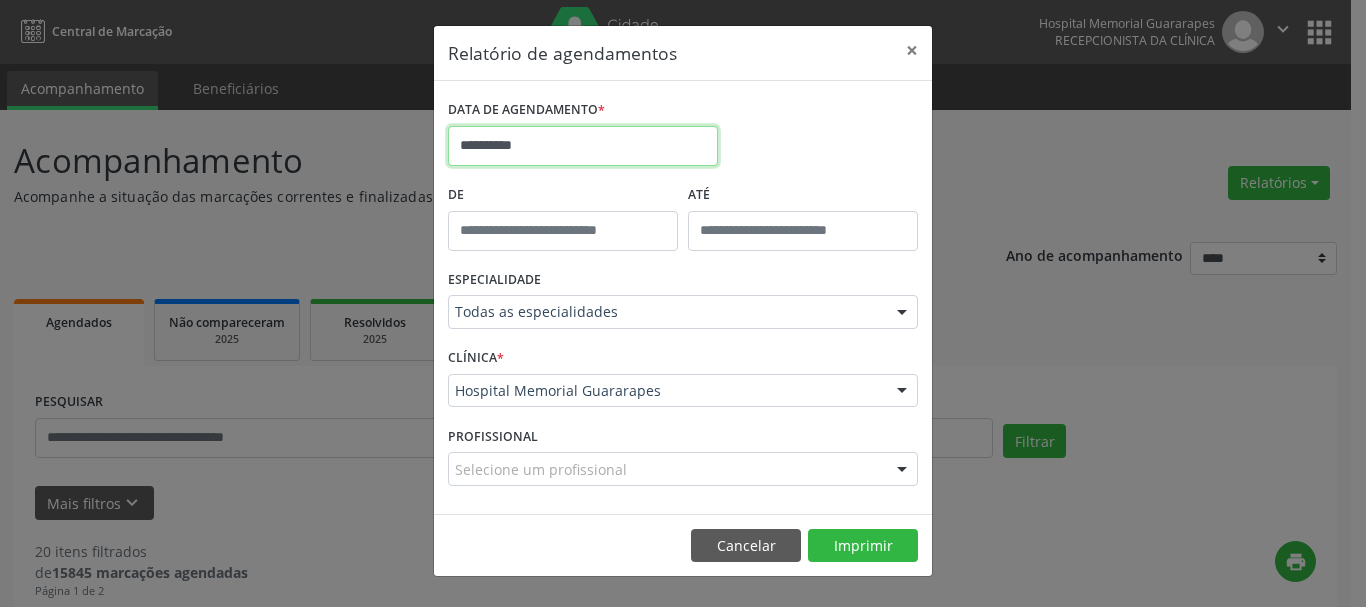 drag, startPoint x: 586, startPoint y: 132, endPoint x: 585, endPoint y: 182, distance: 50.01 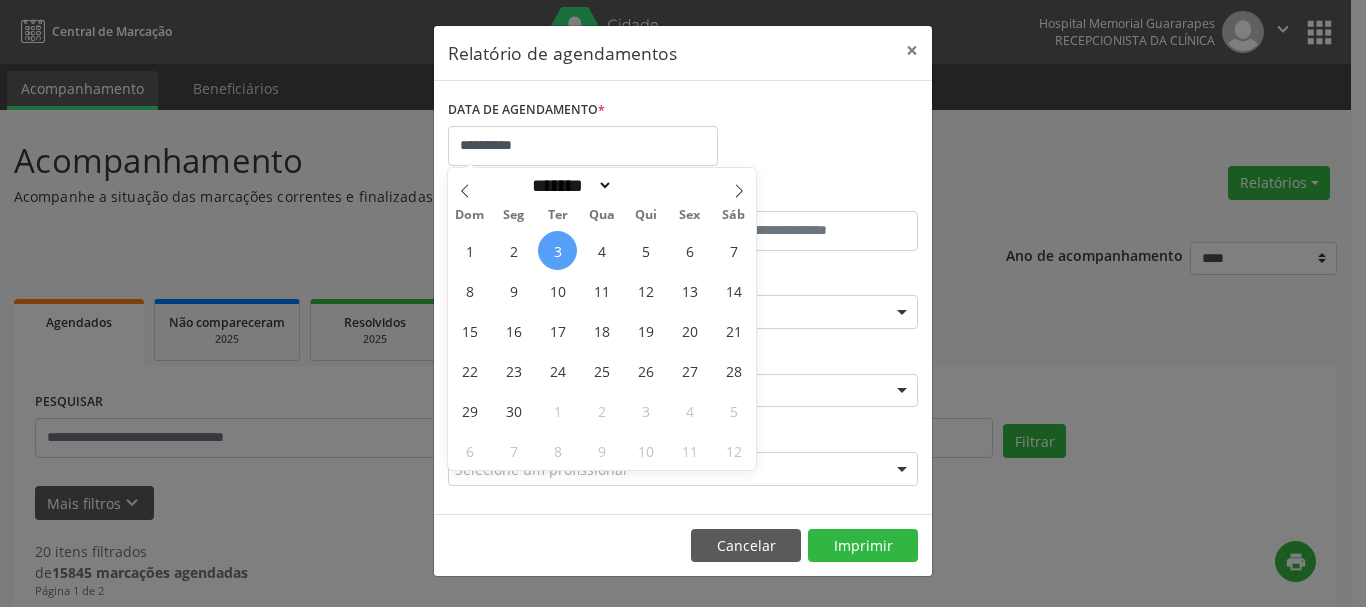 click on "3" at bounding box center [557, 250] 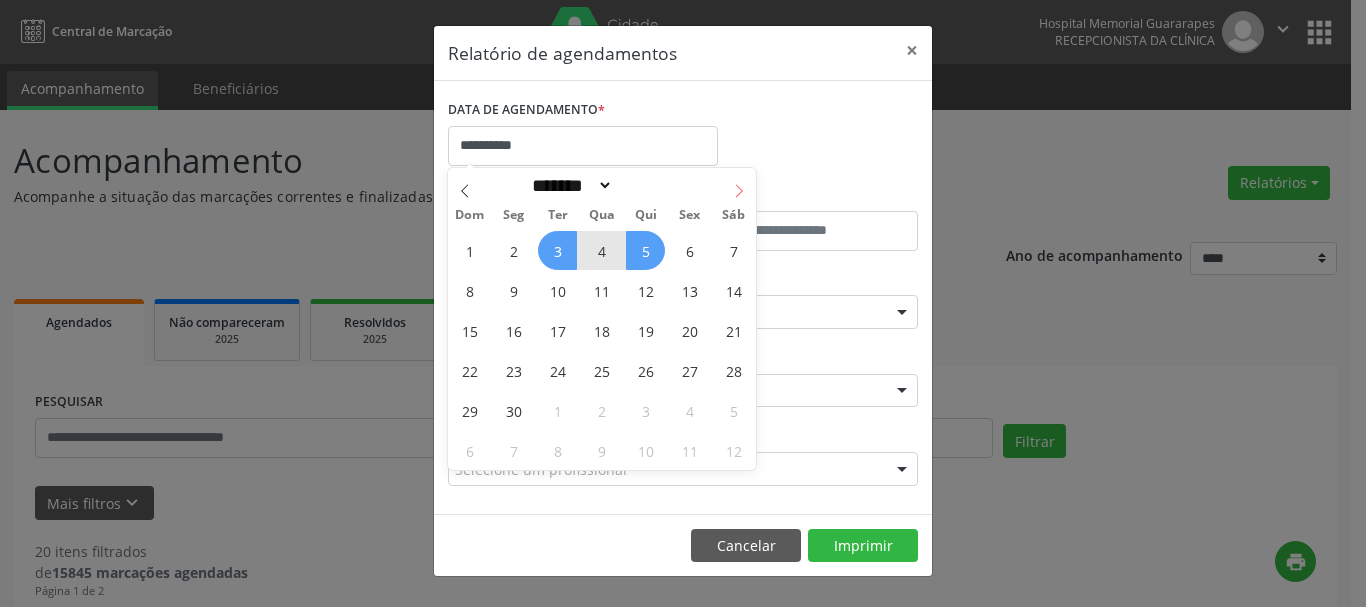click 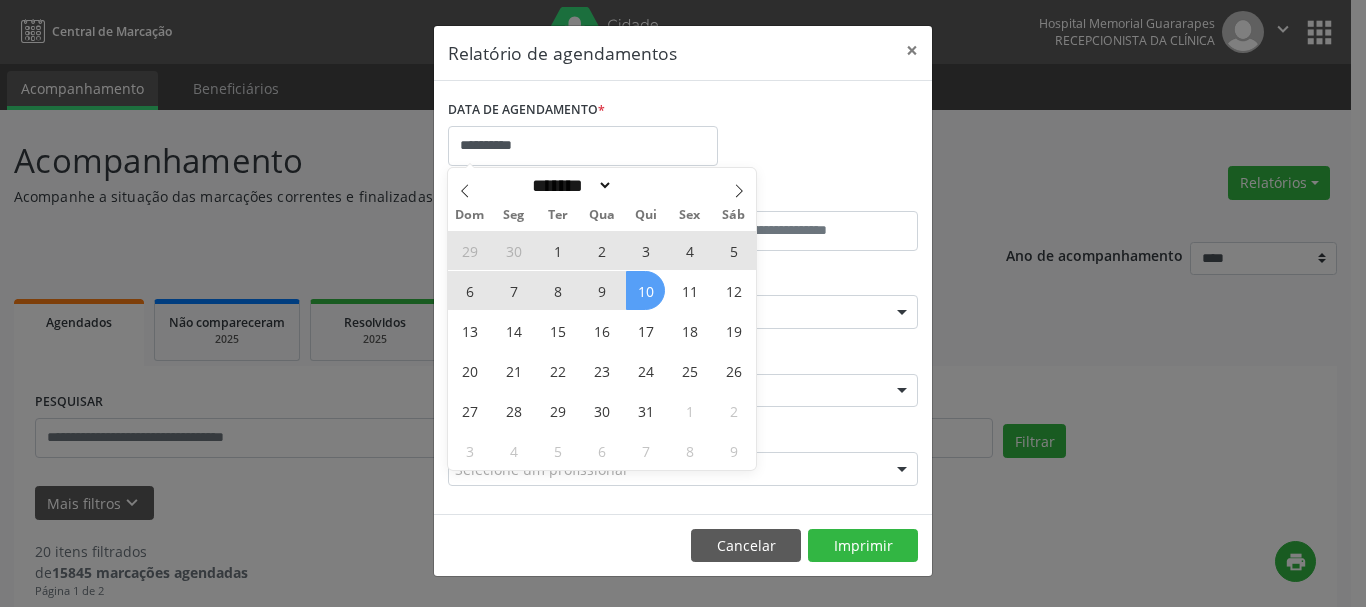 click on "10" at bounding box center (645, 290) 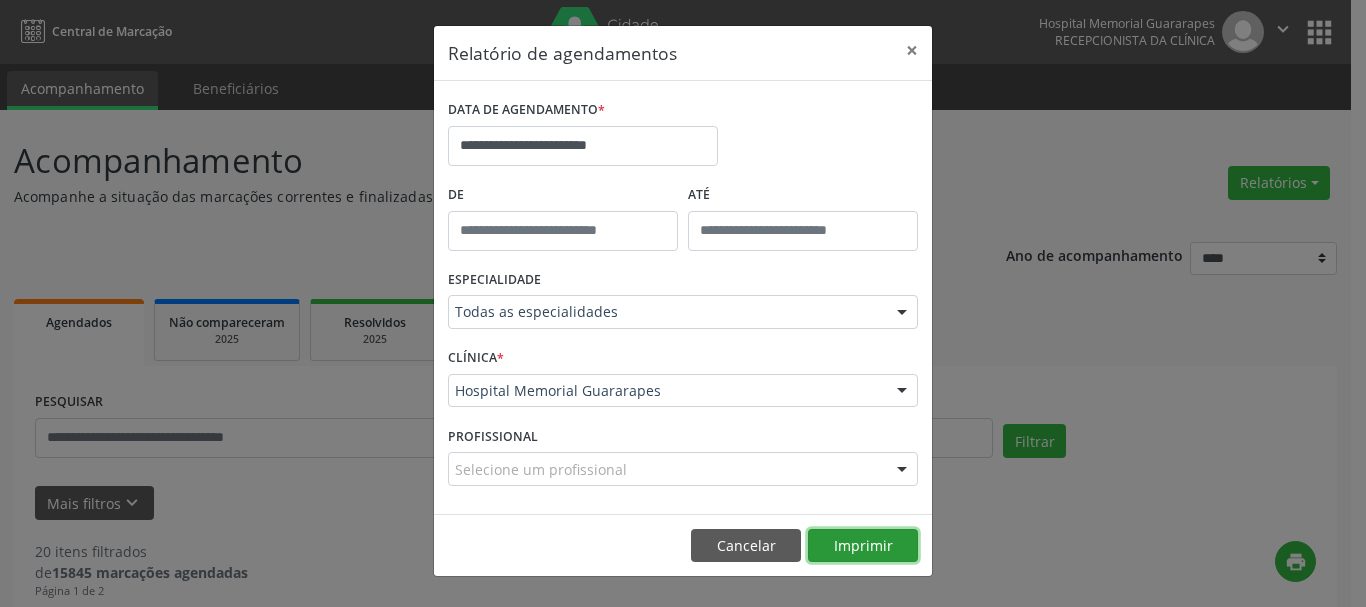 click on "Imprimir" at bounding box center [863, 546] 